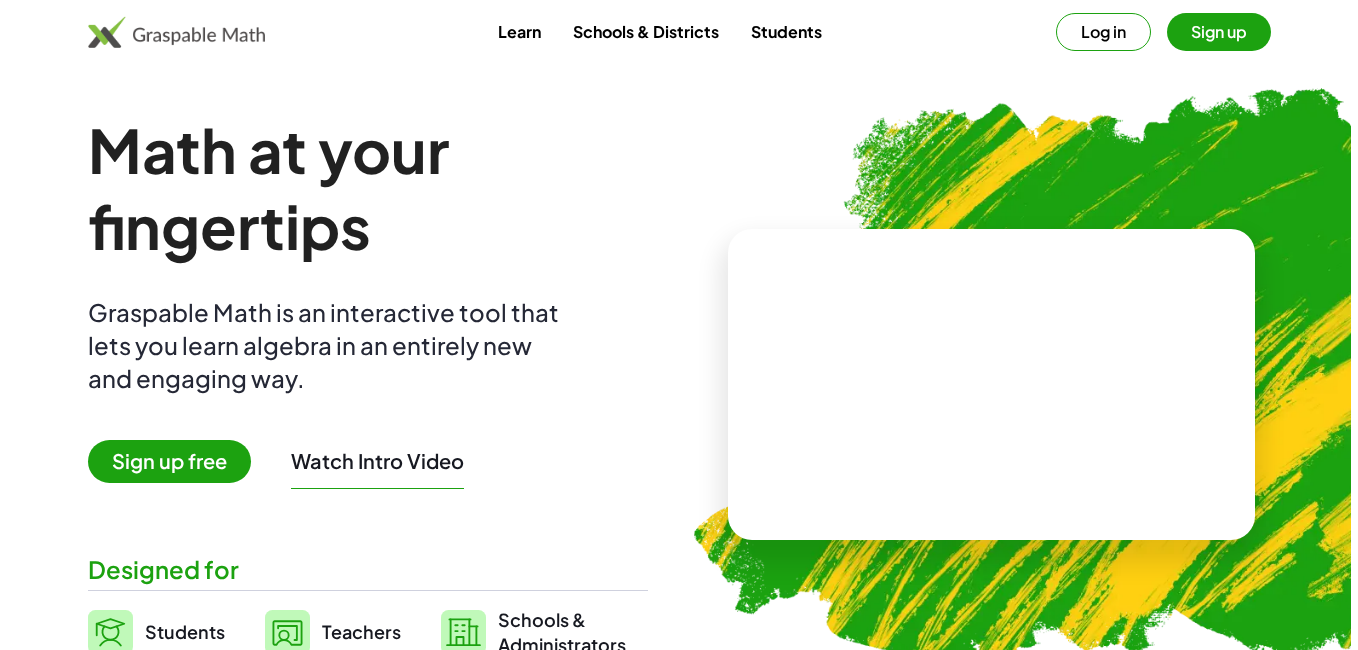 scroll, scrollTop: 0, scrollLeft: 0, axis: both 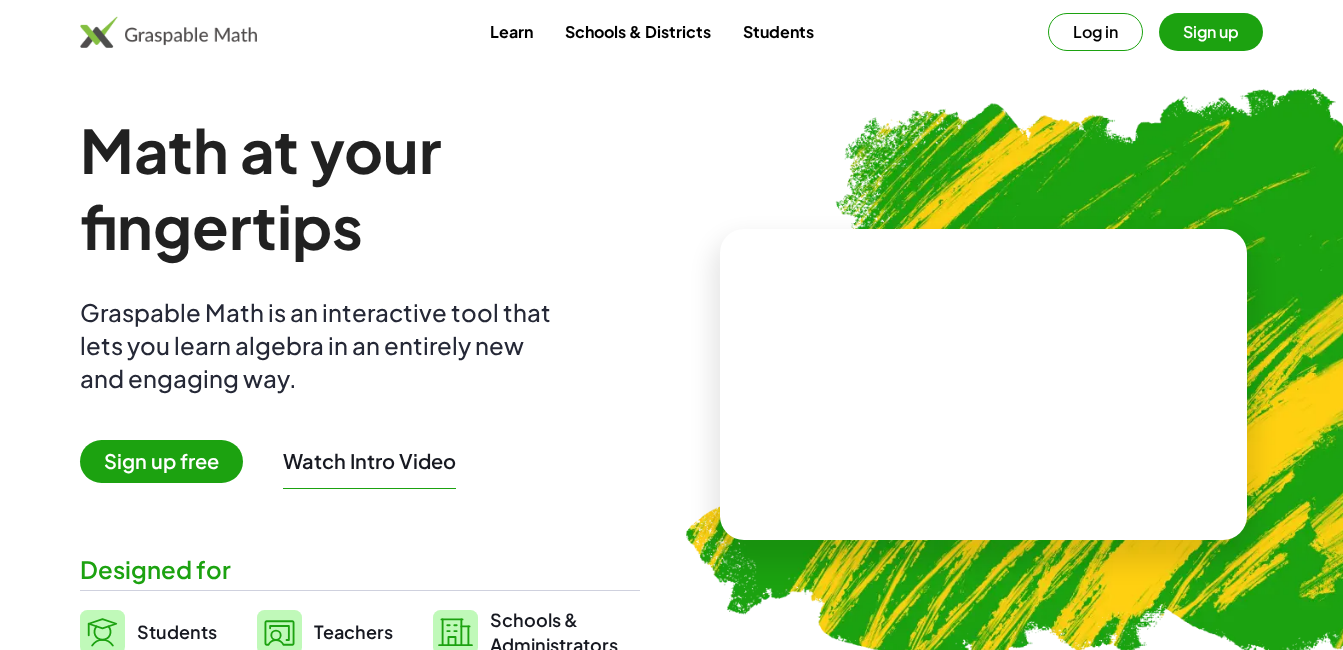 click on "Log in" at bounding box center [1095, 32] 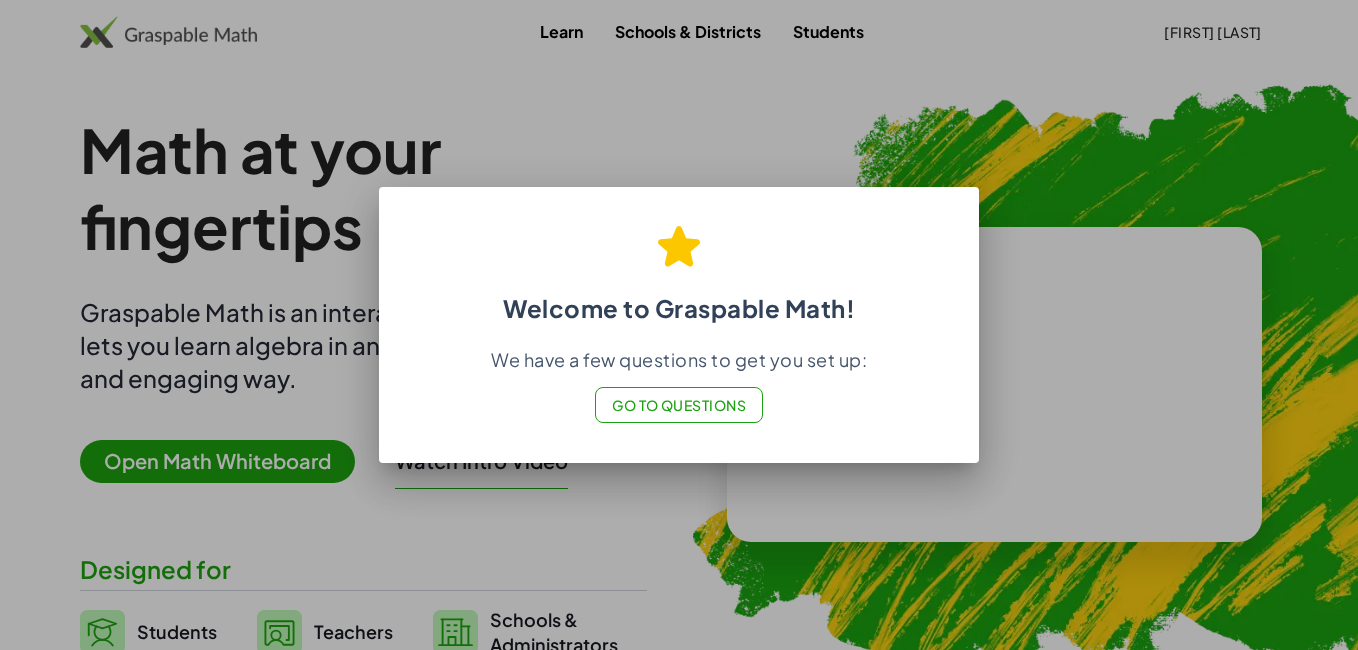 click on "Go to Questions" 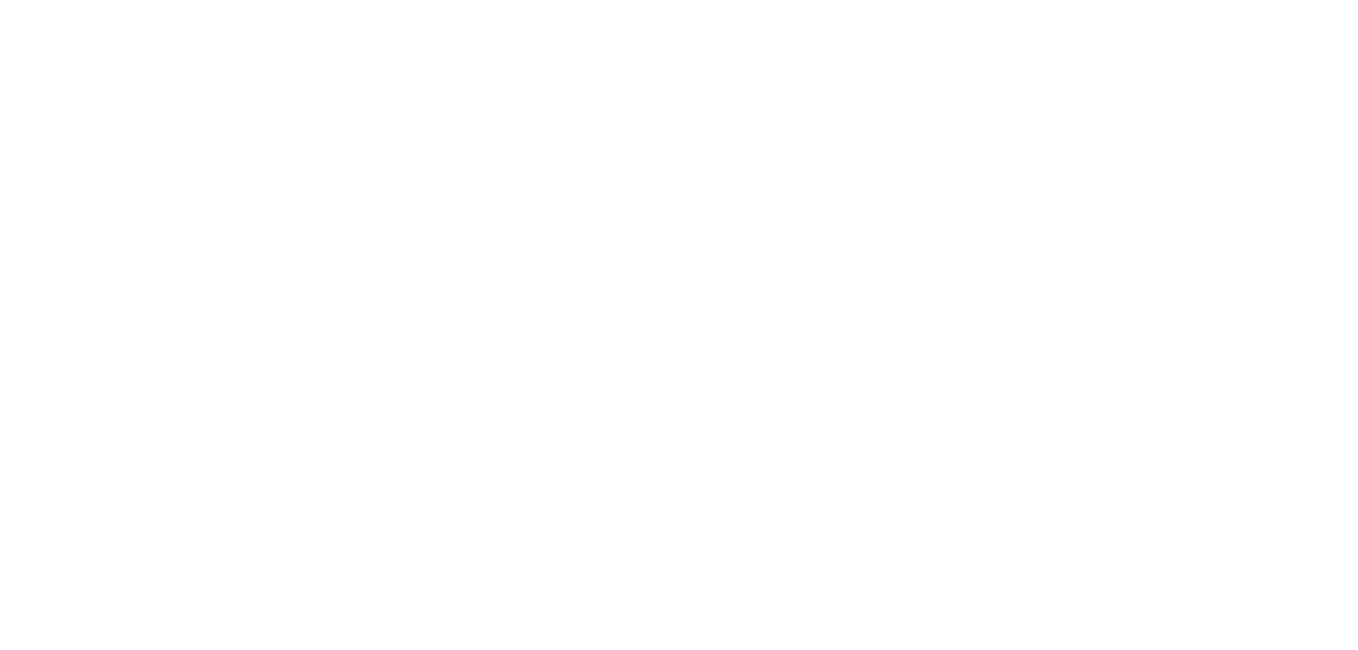 scroll, scrollTop: 0, scrollLeft: 0, axis: both 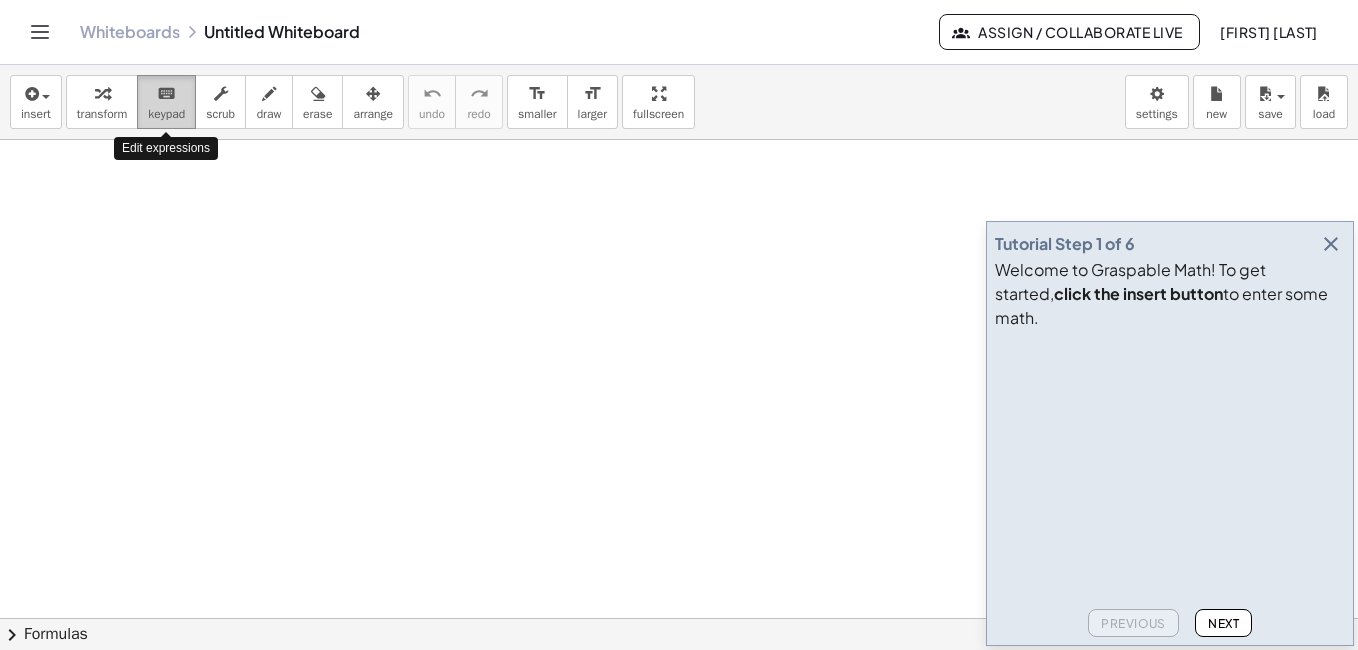 click on "keypad" at bounding box center [166, 114] 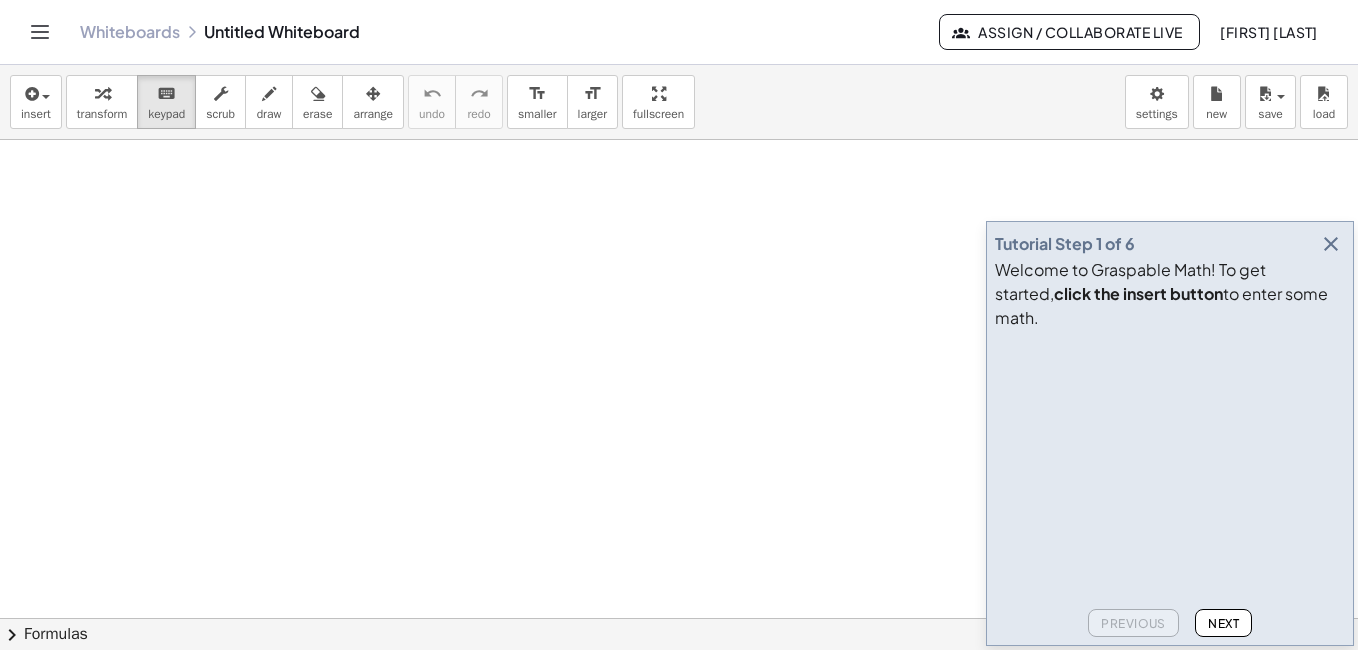 click at bounding box center (679, 683) 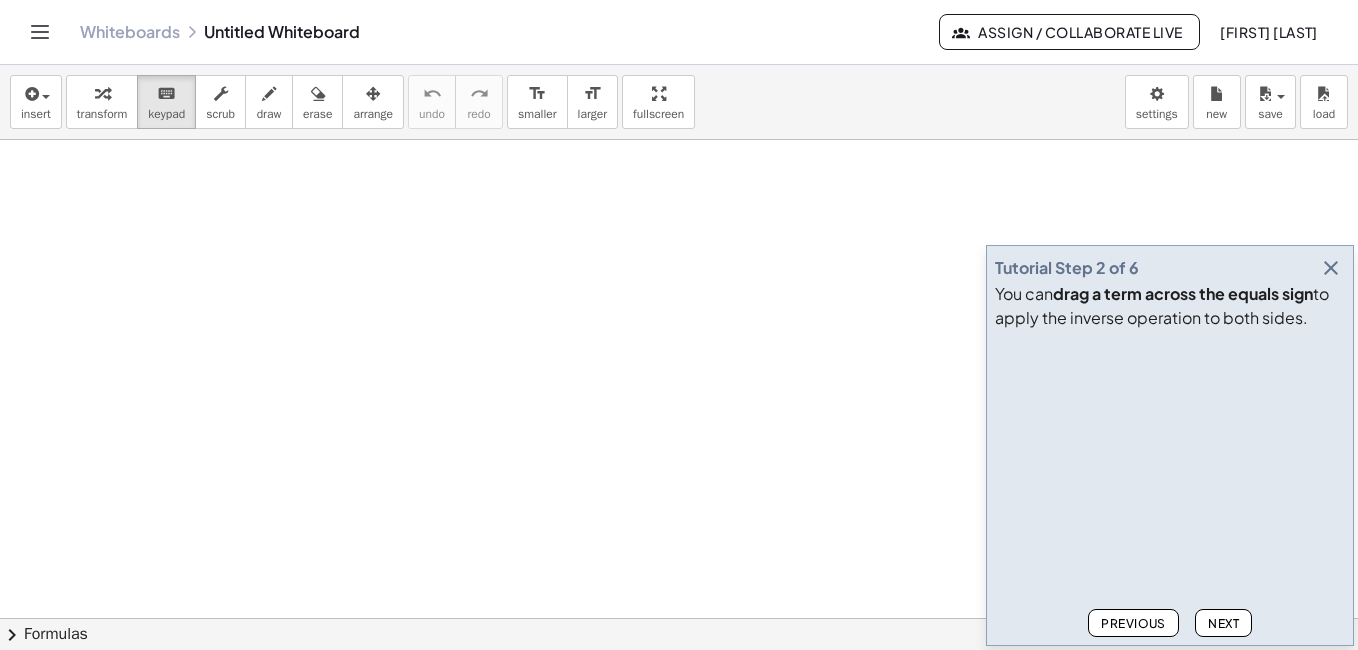 drag, startPoint x: 1306, startPoint y: 319, endPoint x: 993, endPoint y: 291, distance: 314.2499 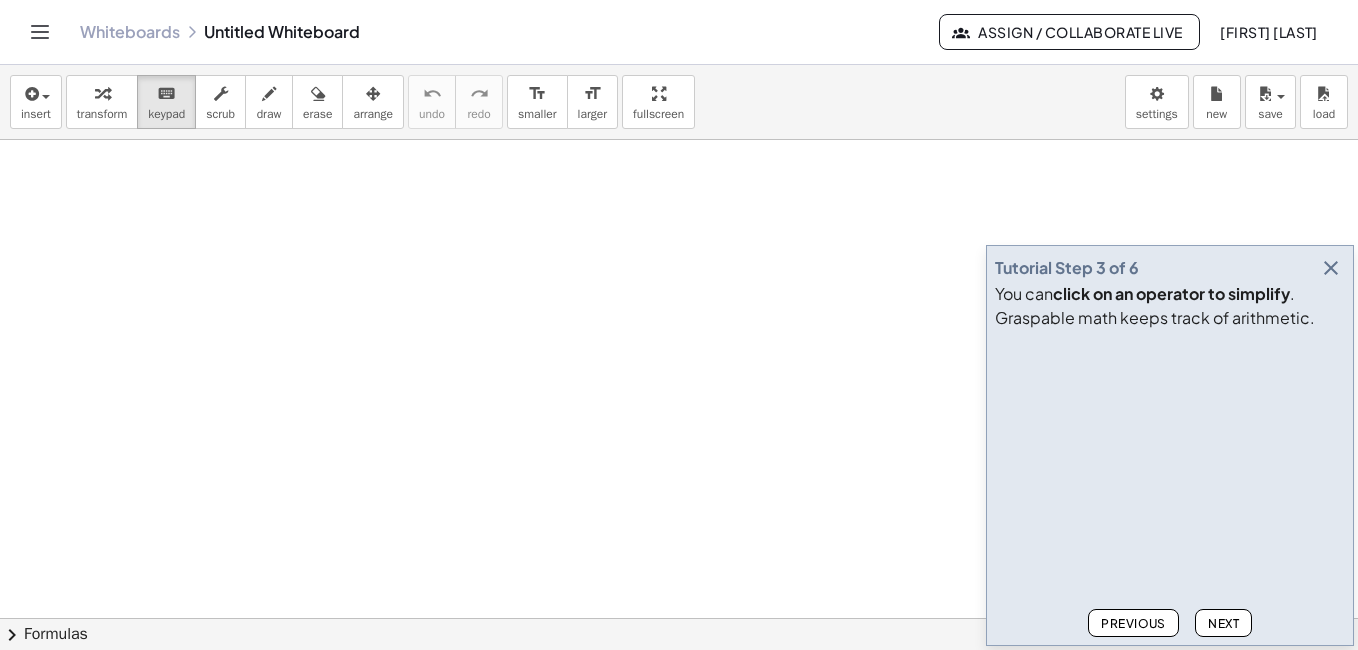 click on "Next" at bounding box center (1223, 623) 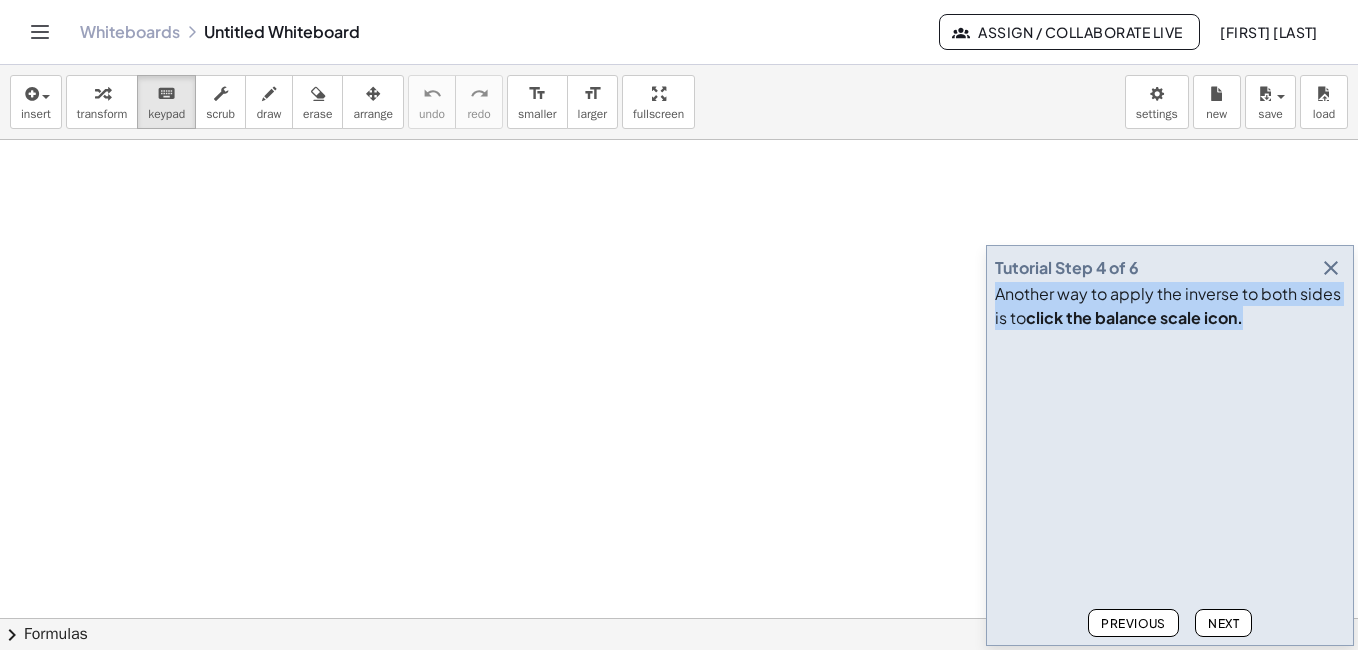 drag, startPoint x: 998, startPoint y: 293, endPoint x: 1249, endPoint y: 330, distance: 253.71243 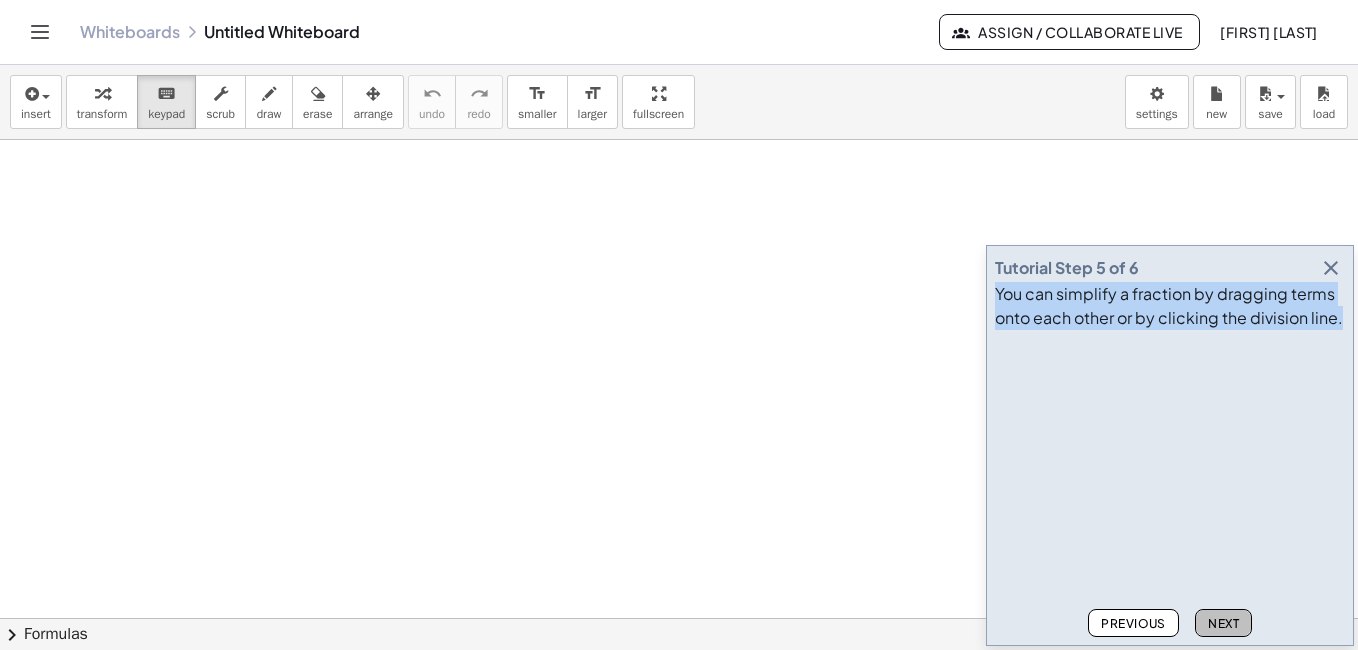 click on "Next" 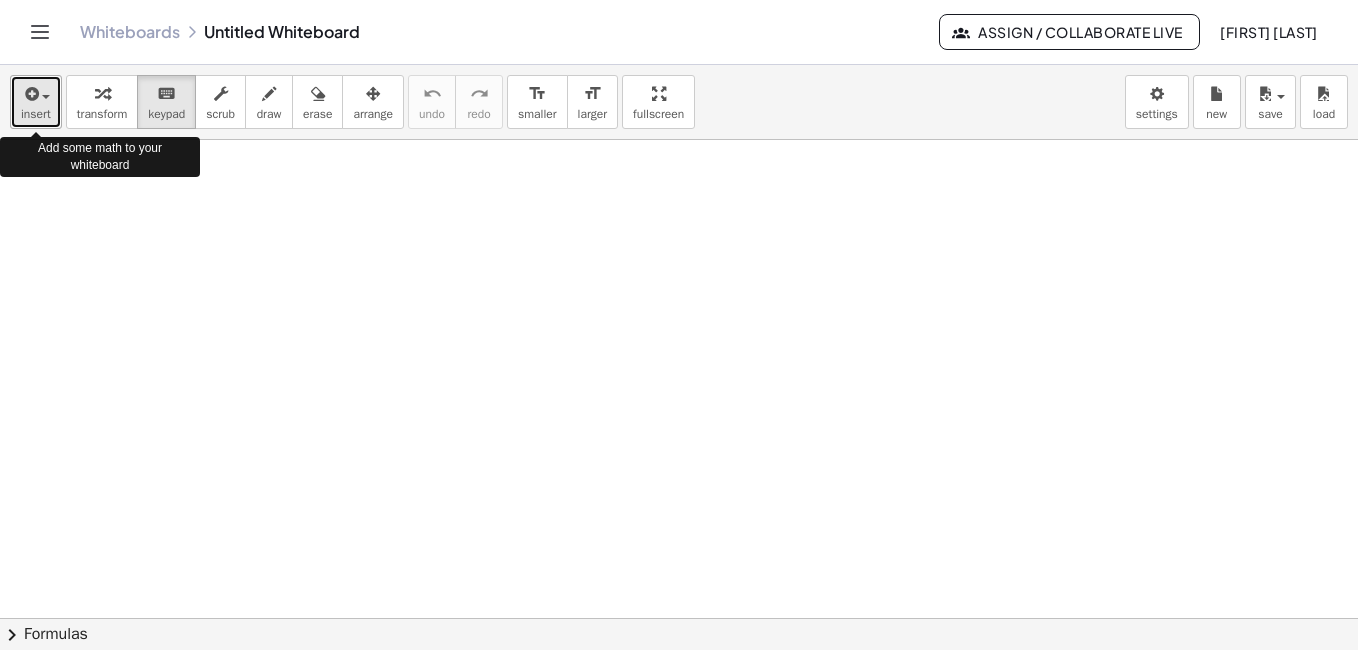 click on "insert" at bounding box center [36, 114] 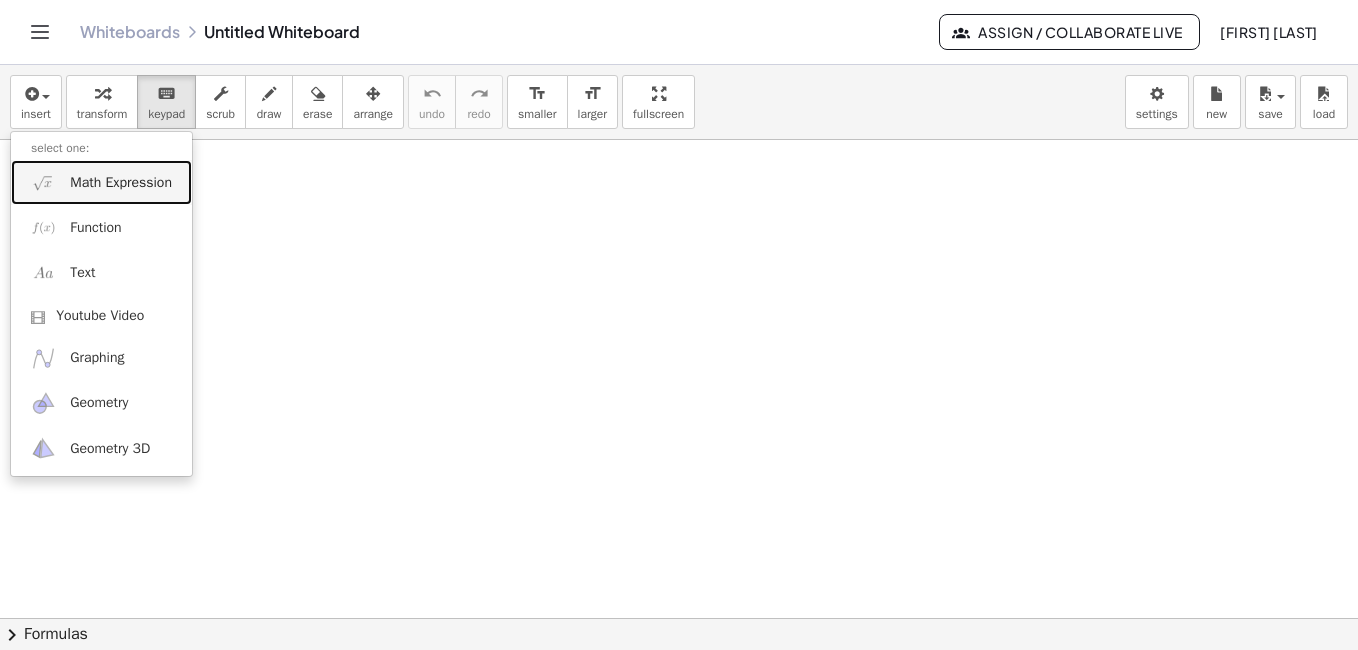 click on "Math Expression" at bounding box center (101, 182) 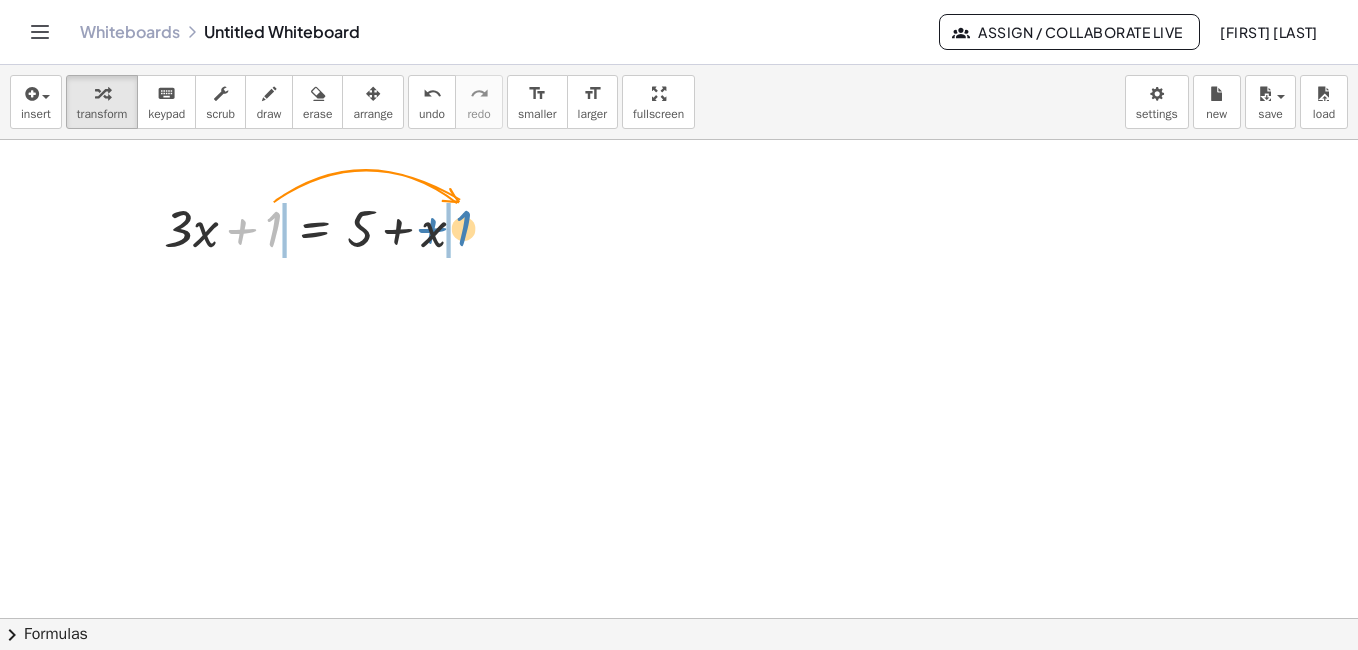 drag, startPoint x: 248, startPoint y: 226, endPoint x: 441, endPoint y: 225, distance: 193.0026 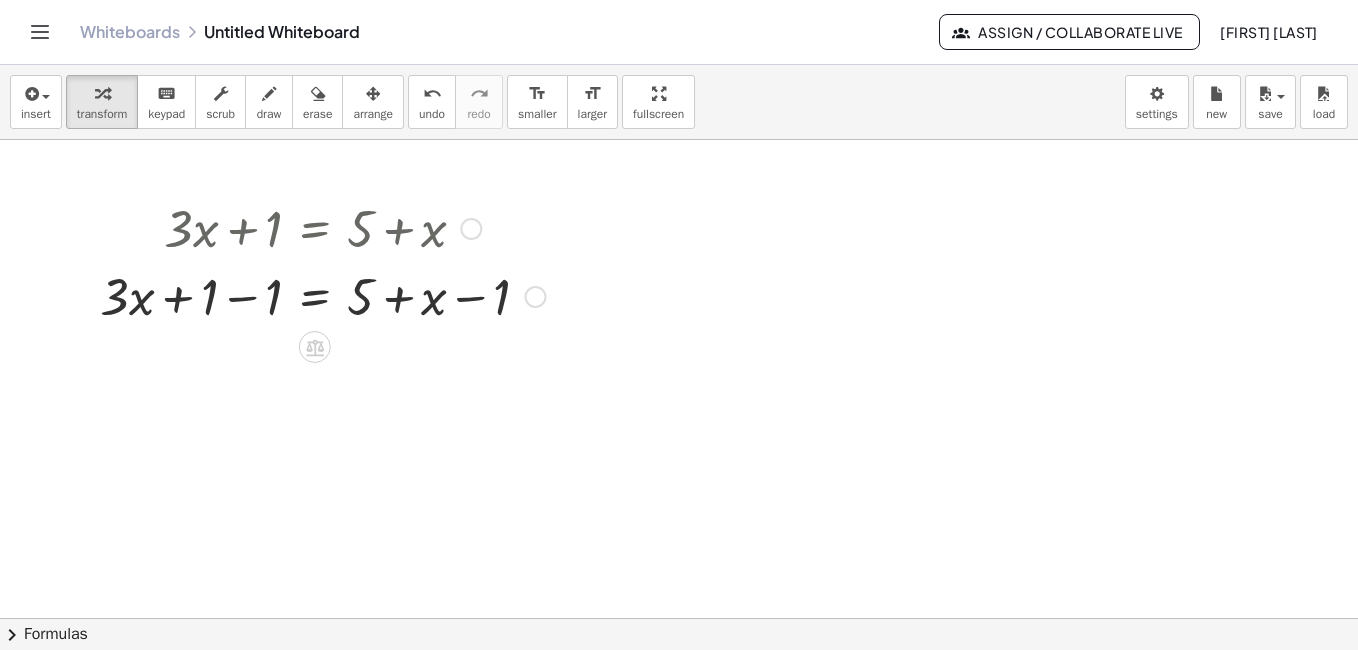 click at bounding box center (323, 295) 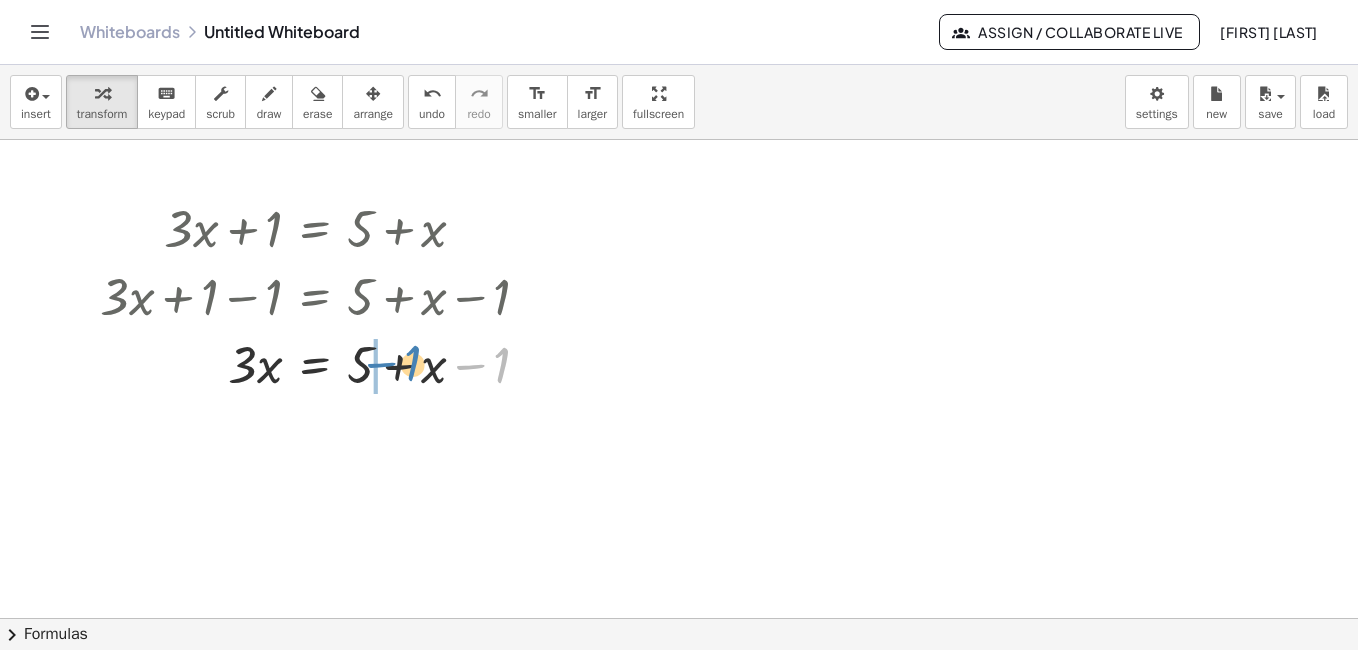 drag, startPoint x: 476, startPoint y: 361, endPoint x: 387, endPoint y: 359, distance: 89.02247 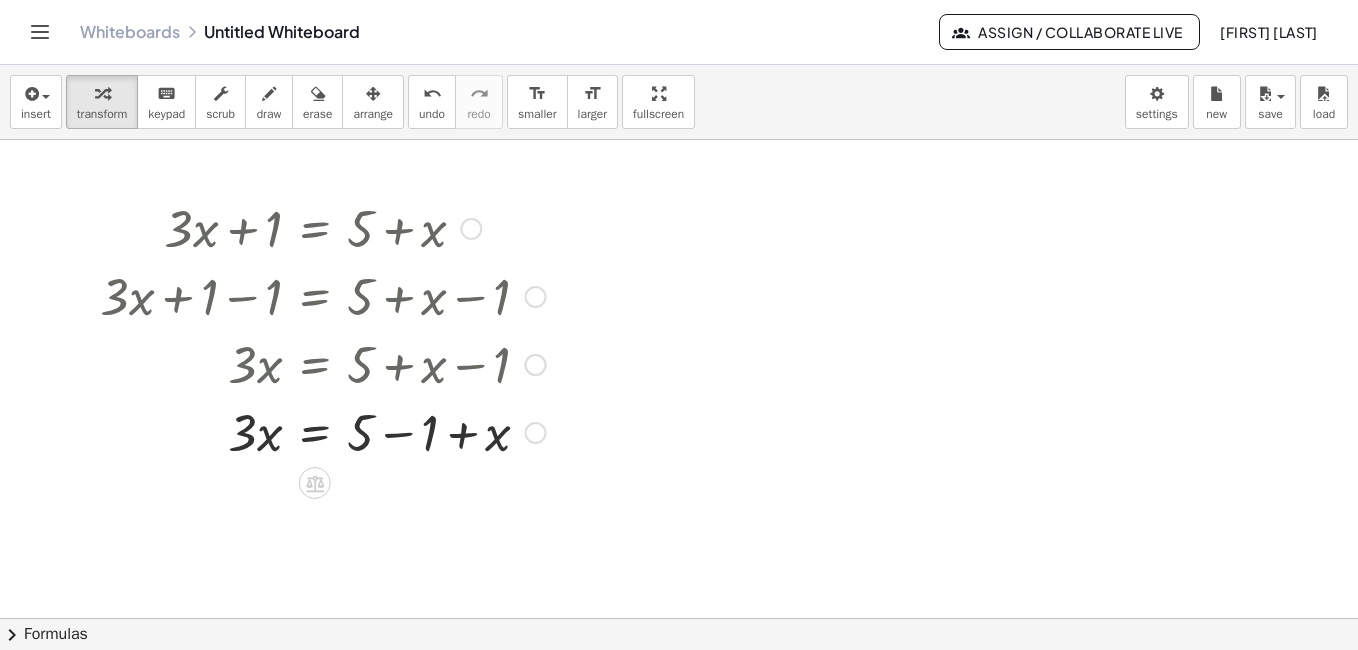 click at bounding box center [323, 431] 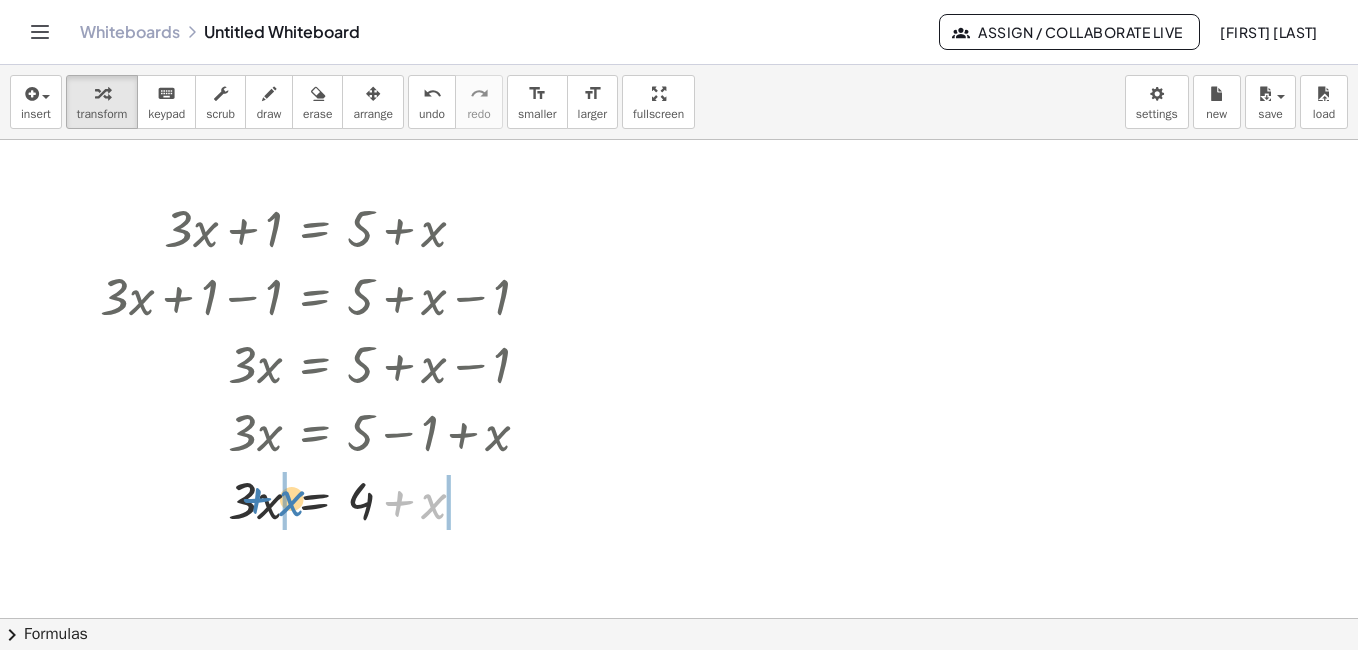 drag, startPoint x: 428, startPoint y: 512, endPoint x: 285, endPoint y: 509, distance: 143.03146 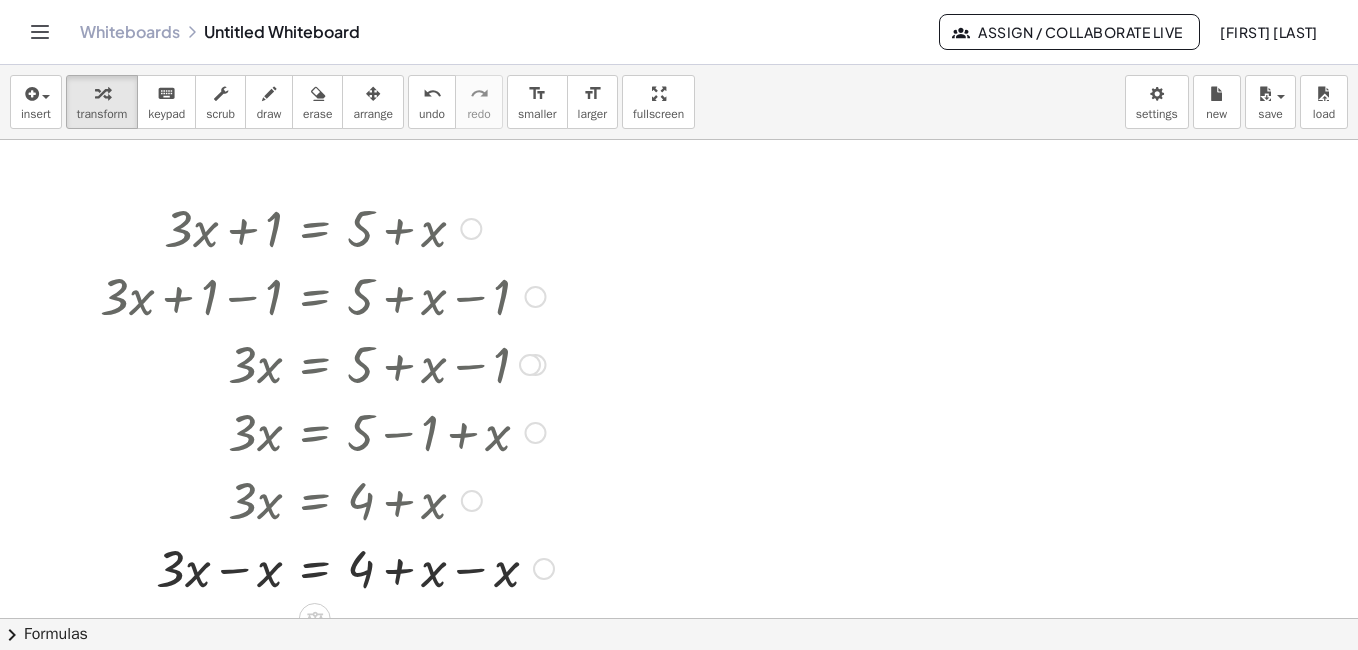 click at bounding box center [327, 567] 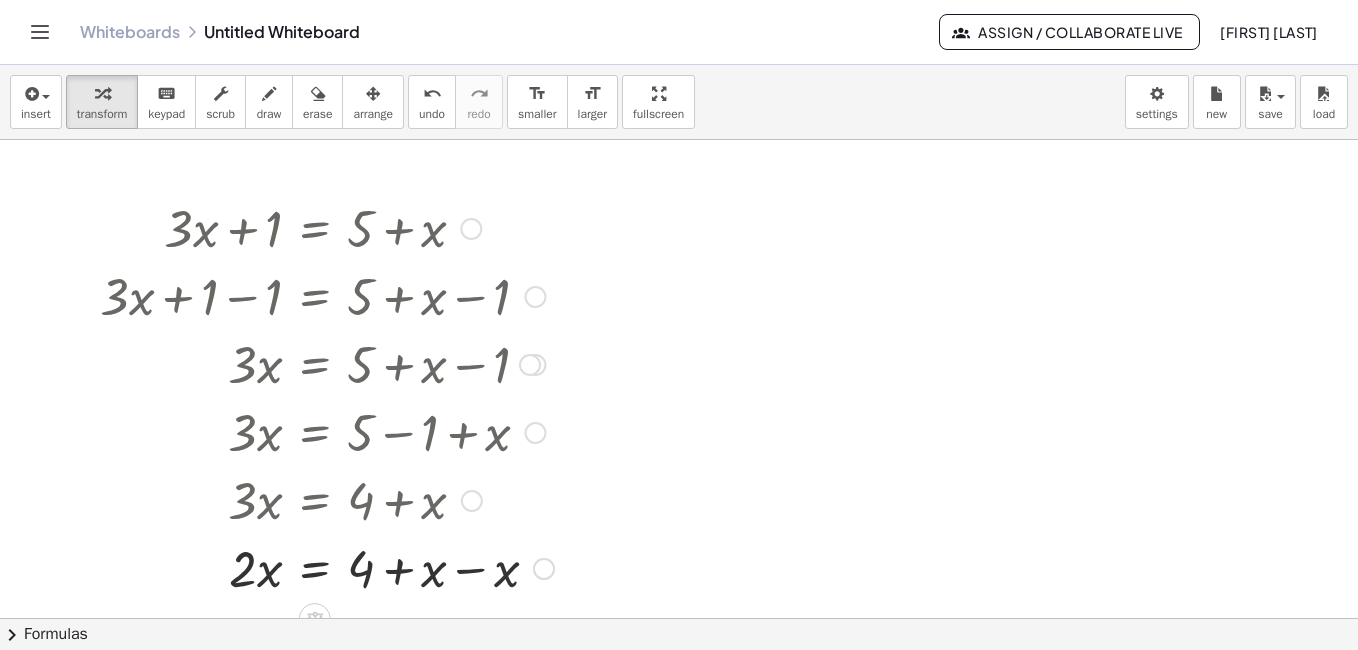 click at bounding box center (327, 567) 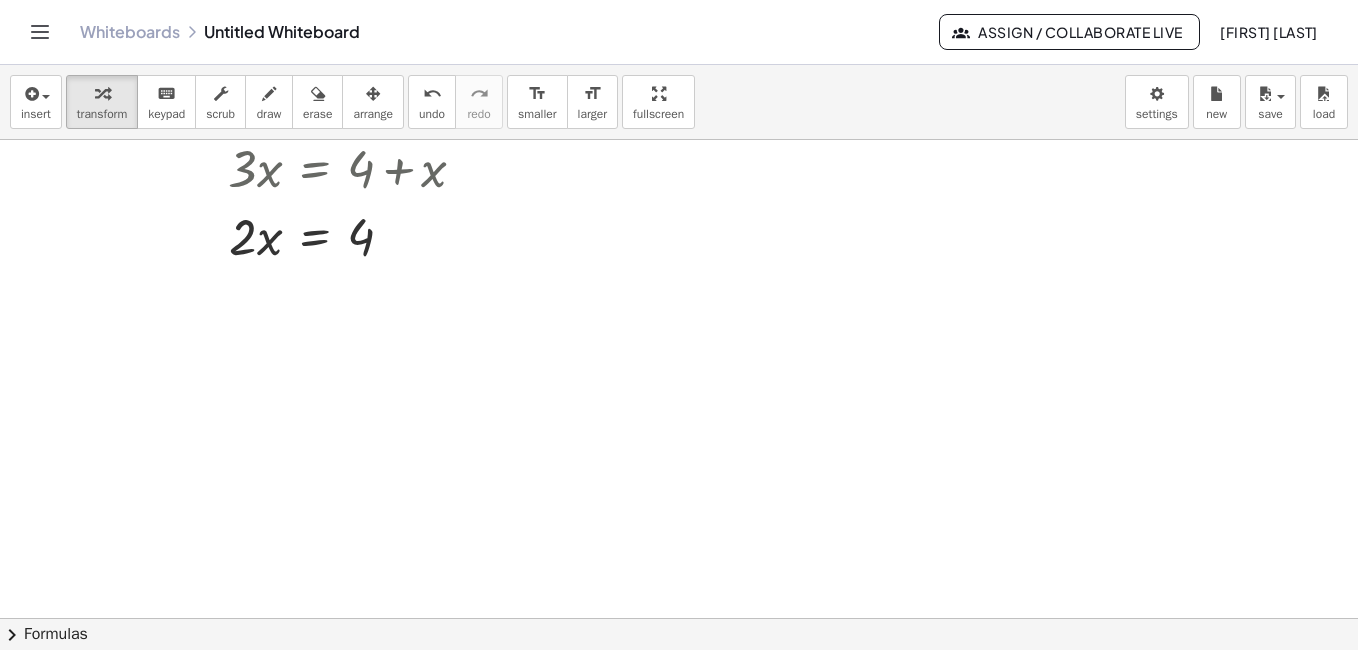 scroll, scrollTop: 337, scrollLeft: 0, axis: vertical 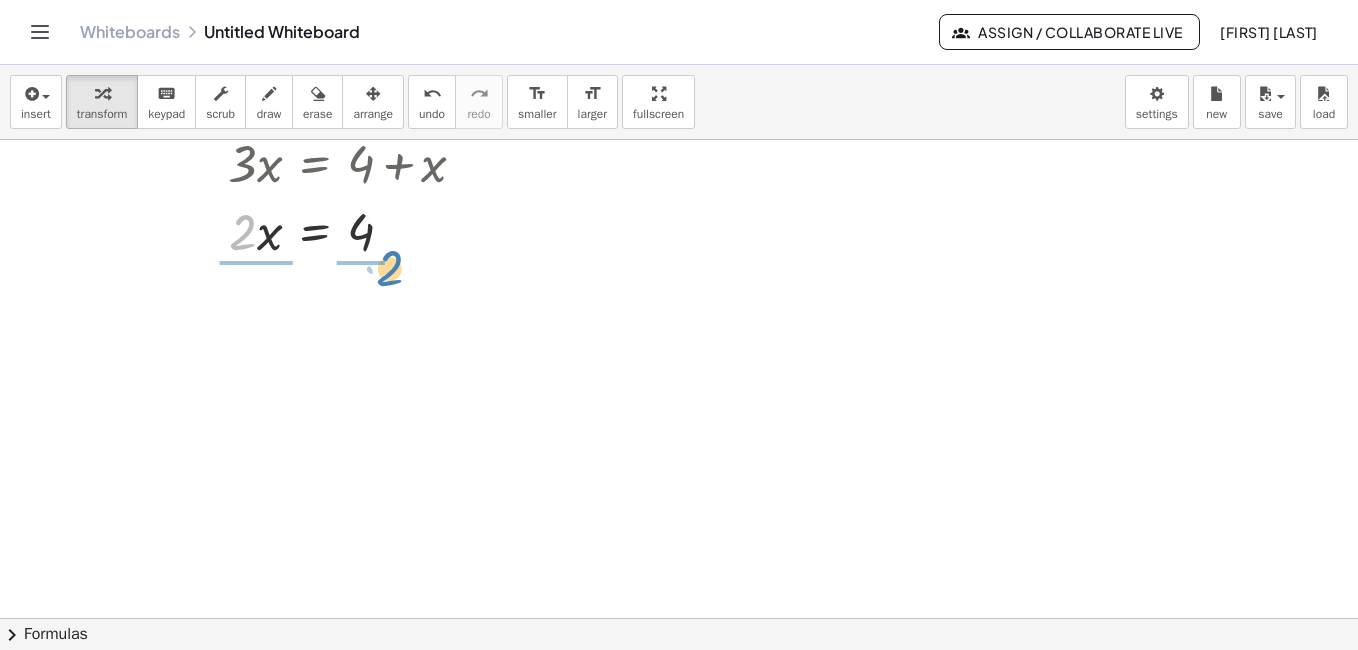 drag, startPoint x: 246, startPoint y: 237, endPoint x: 395, endPoint y: 273, distance: 153.28731 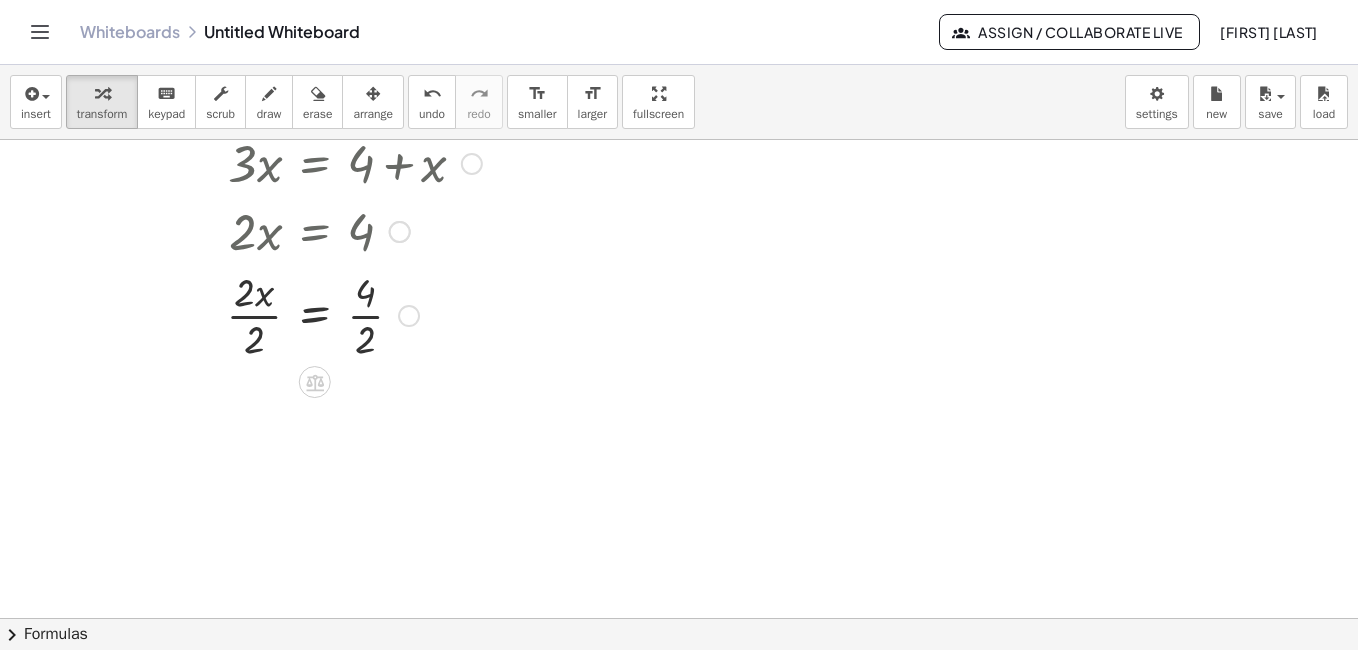 click at bounding box center (323, 314) 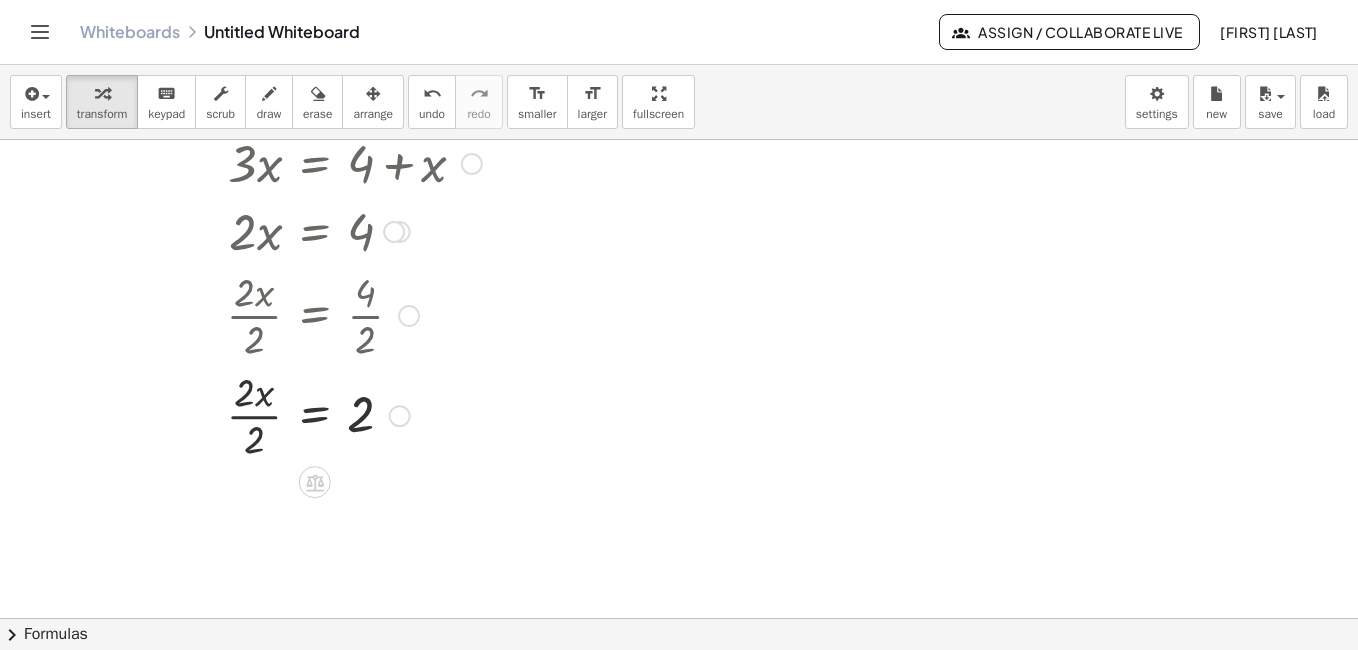 click at bounding box center [323, 414] 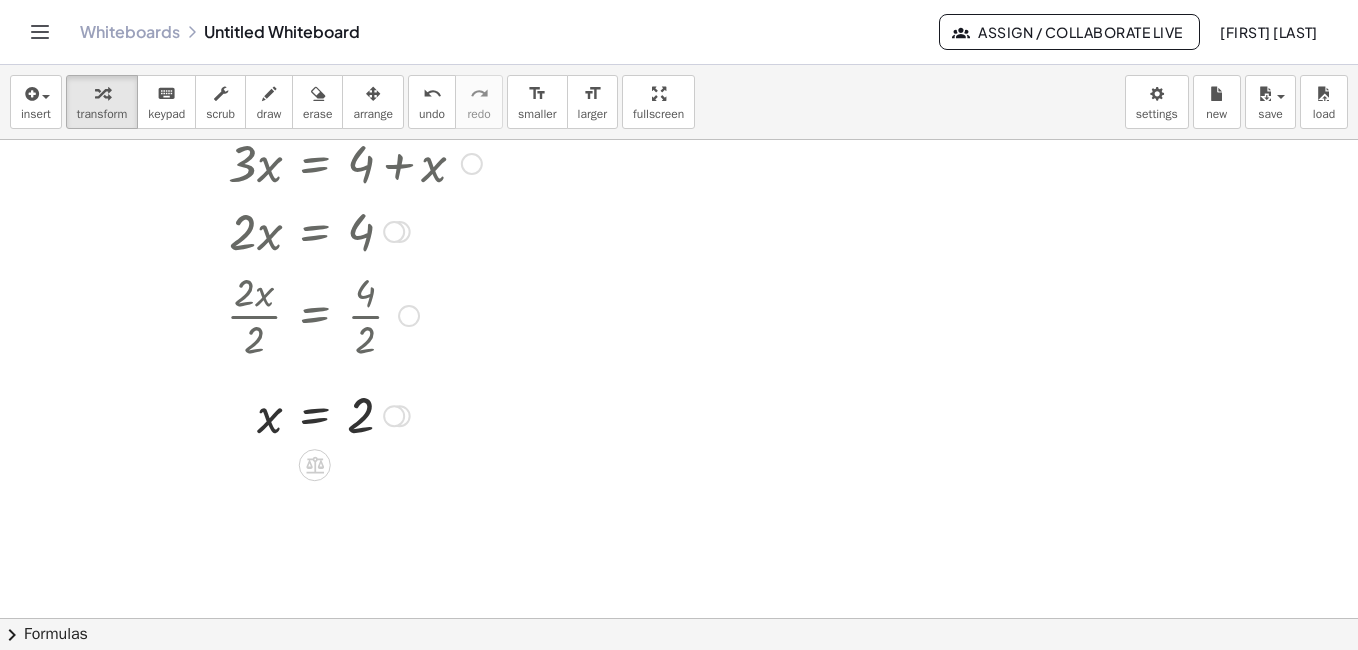 click at bounding box center (323, 414) 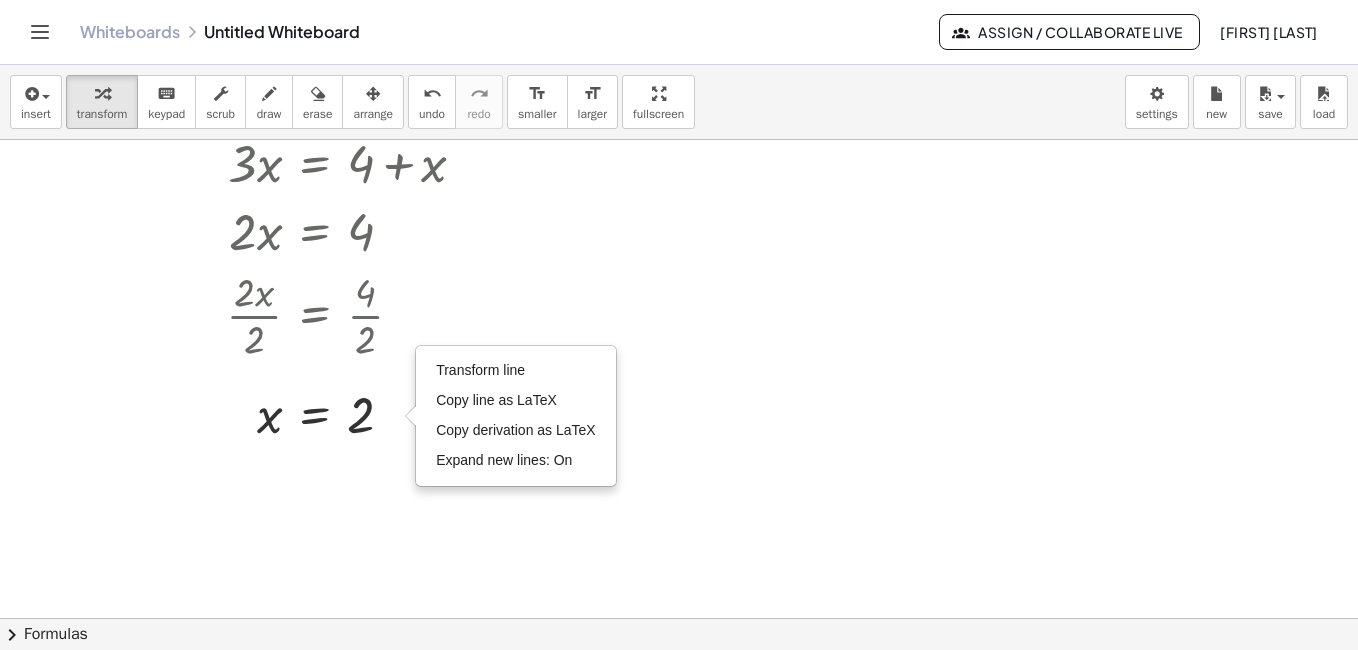 click at bounding box center [679, 346] 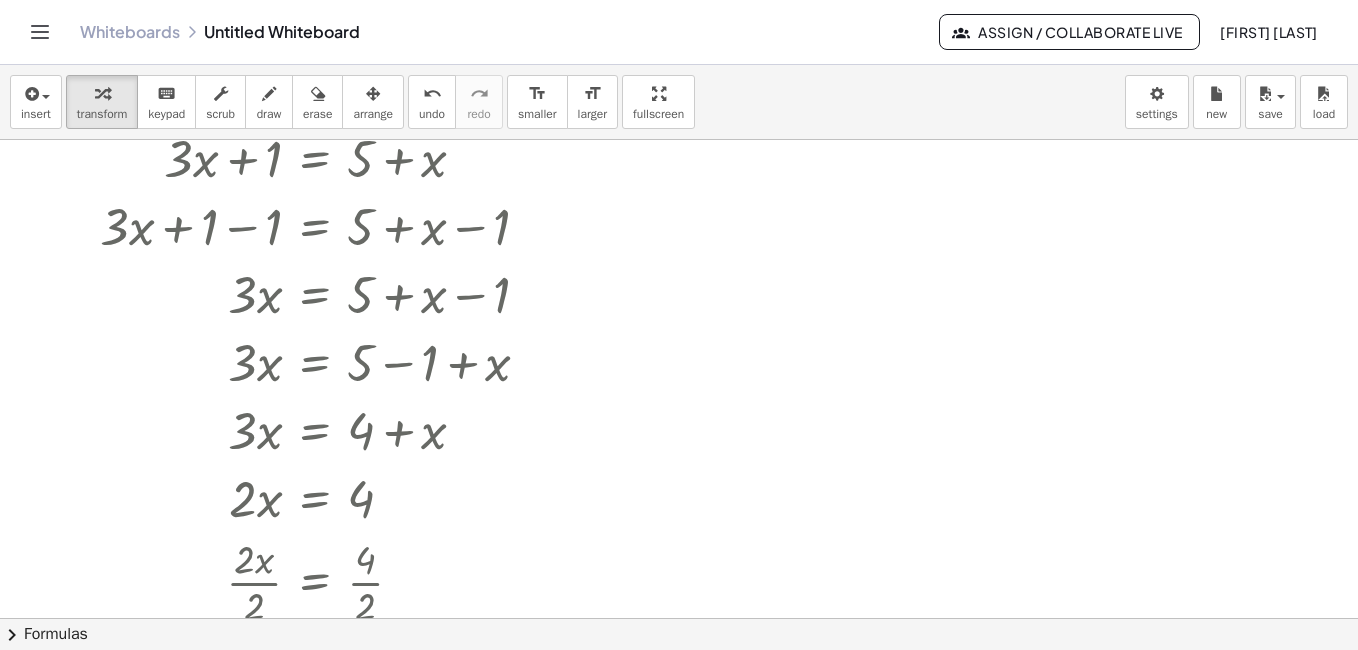 scroll, scrollTop: 0, scrollLeft: 0, axis: both 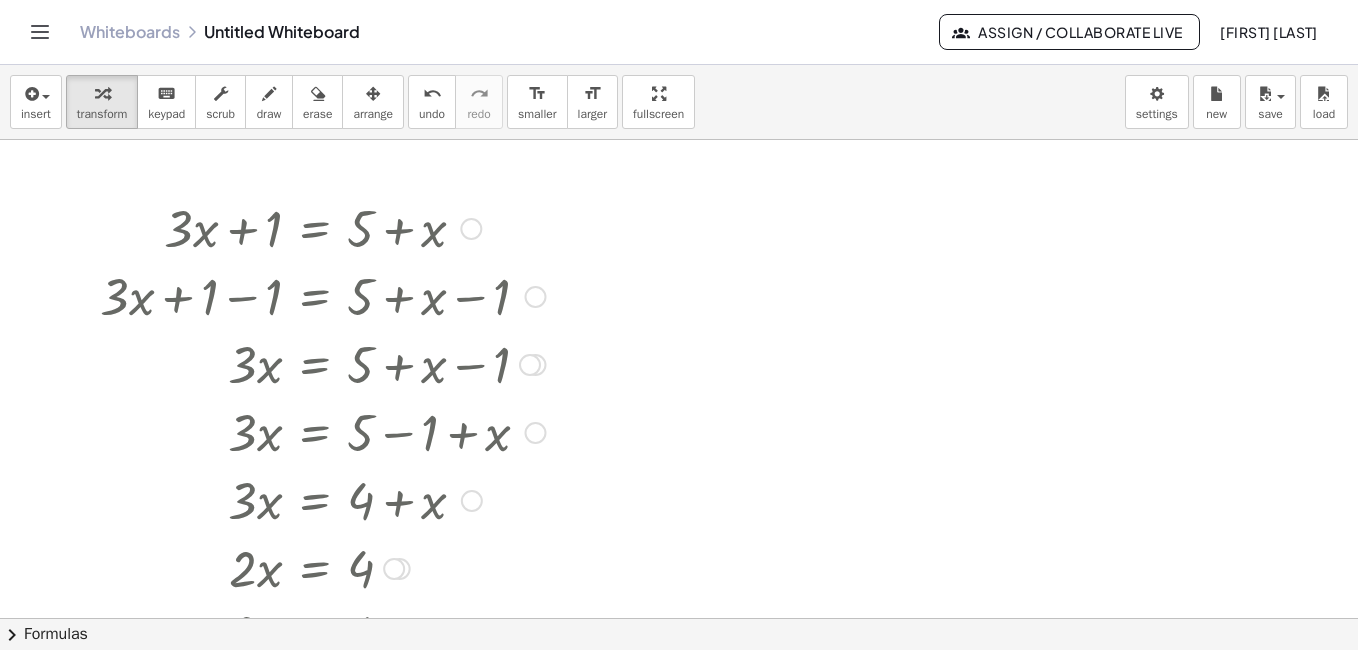 click at bounding box center [472, 501] 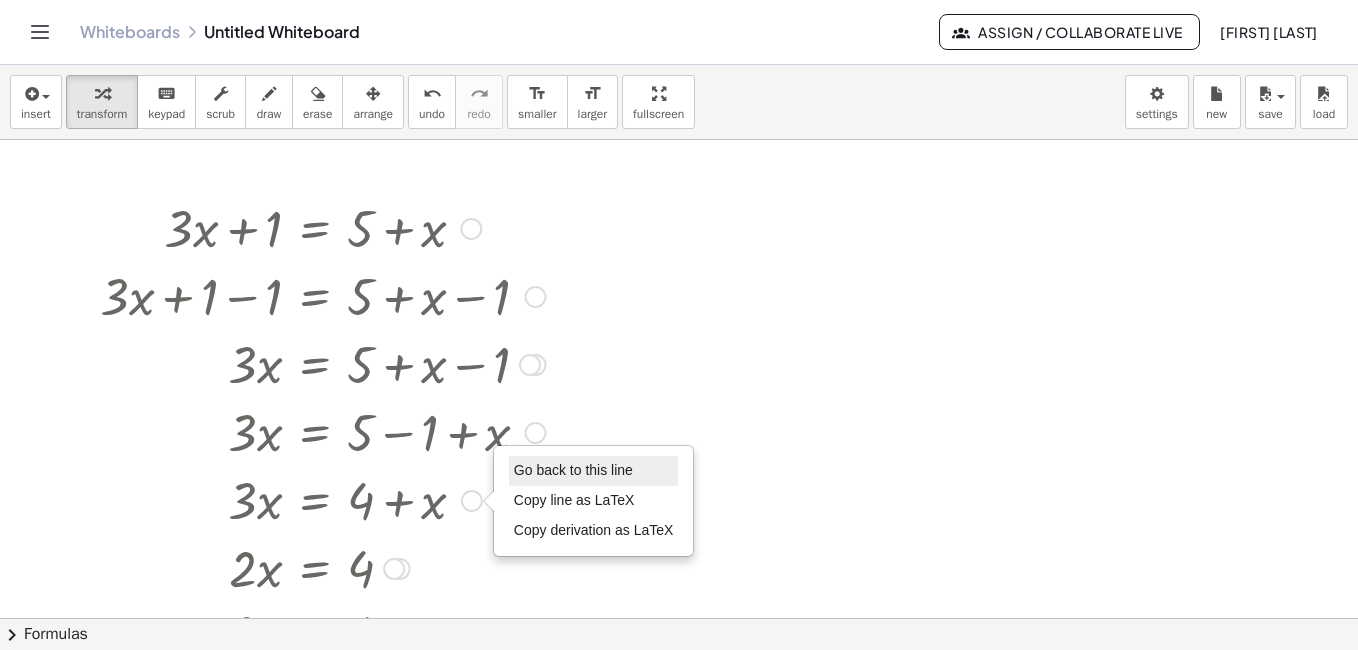 click on "Go back to this line" at bounding box center [594, 471] 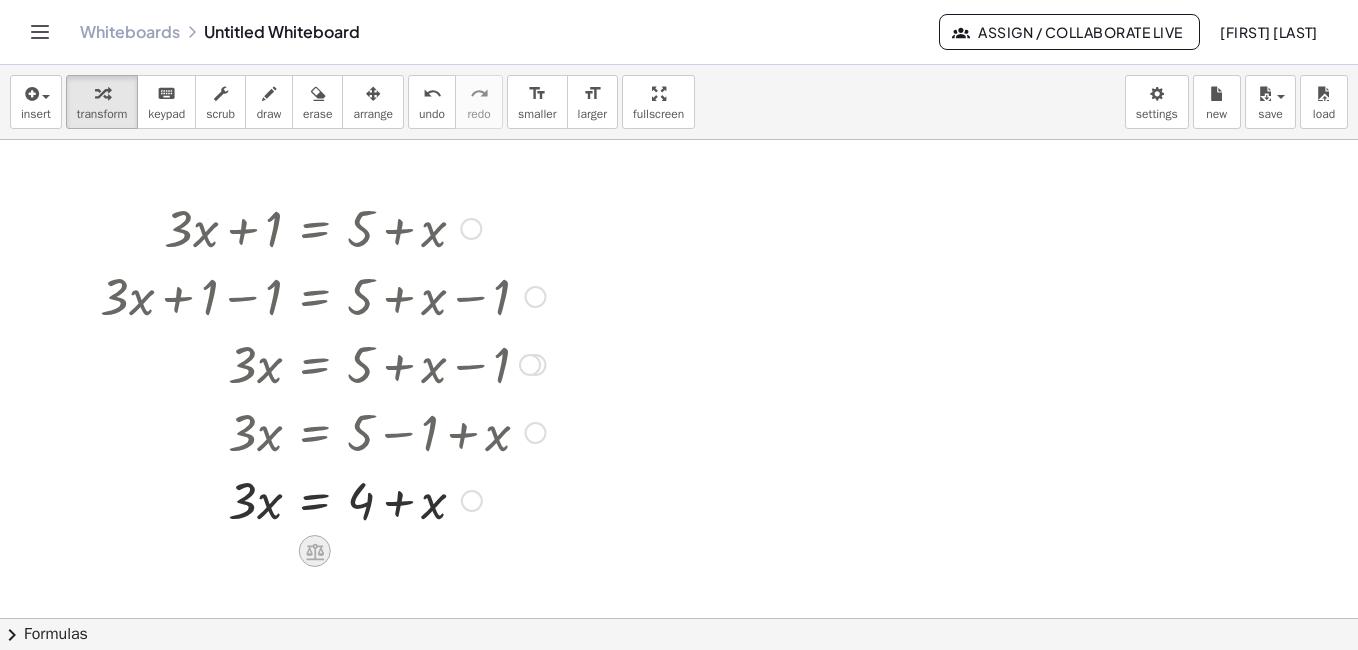 click 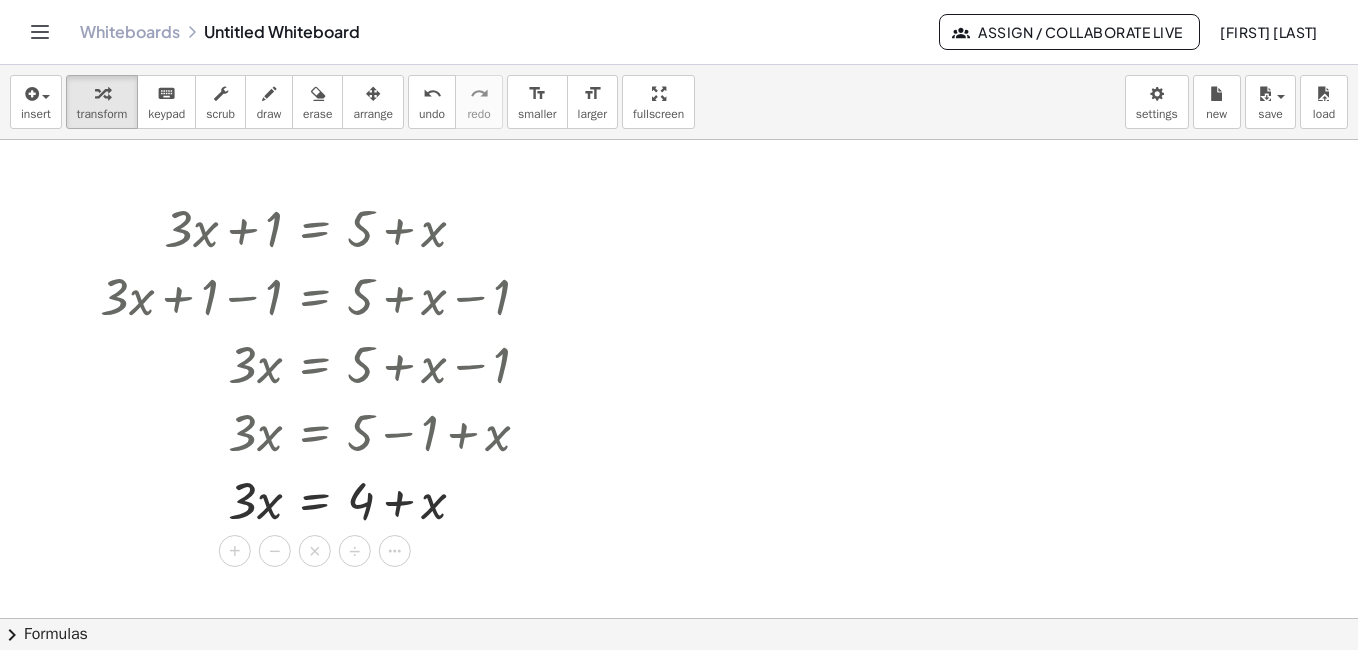 click at bounding box center [679, 618] 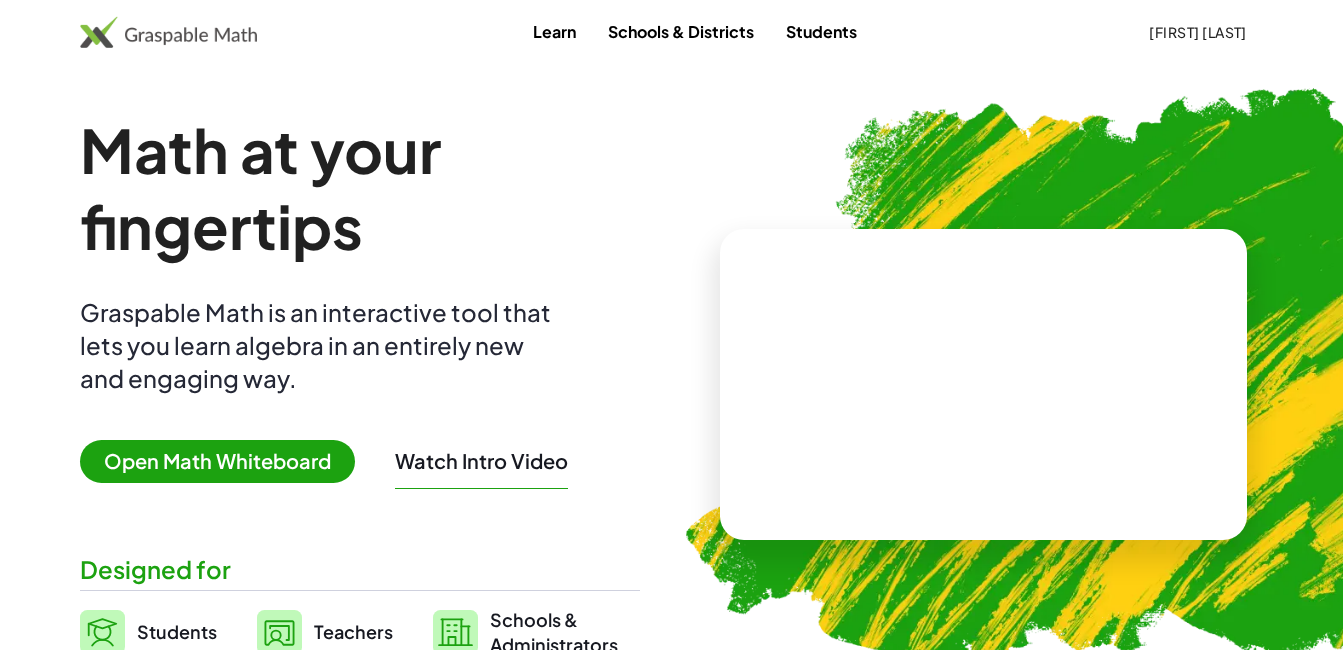 scroll, scrollTop: 0, scrollLeft: 0, axis: both 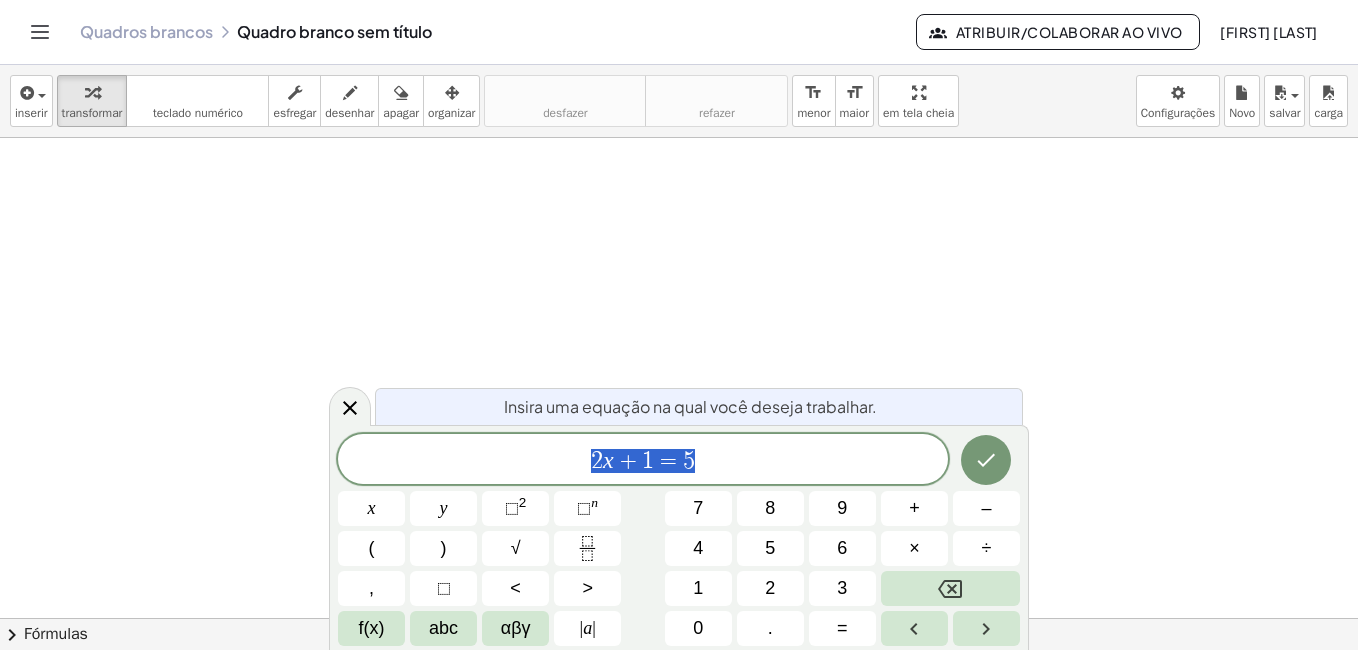 click on "2 x + 1 = 5" at bounding box center (643, 461) 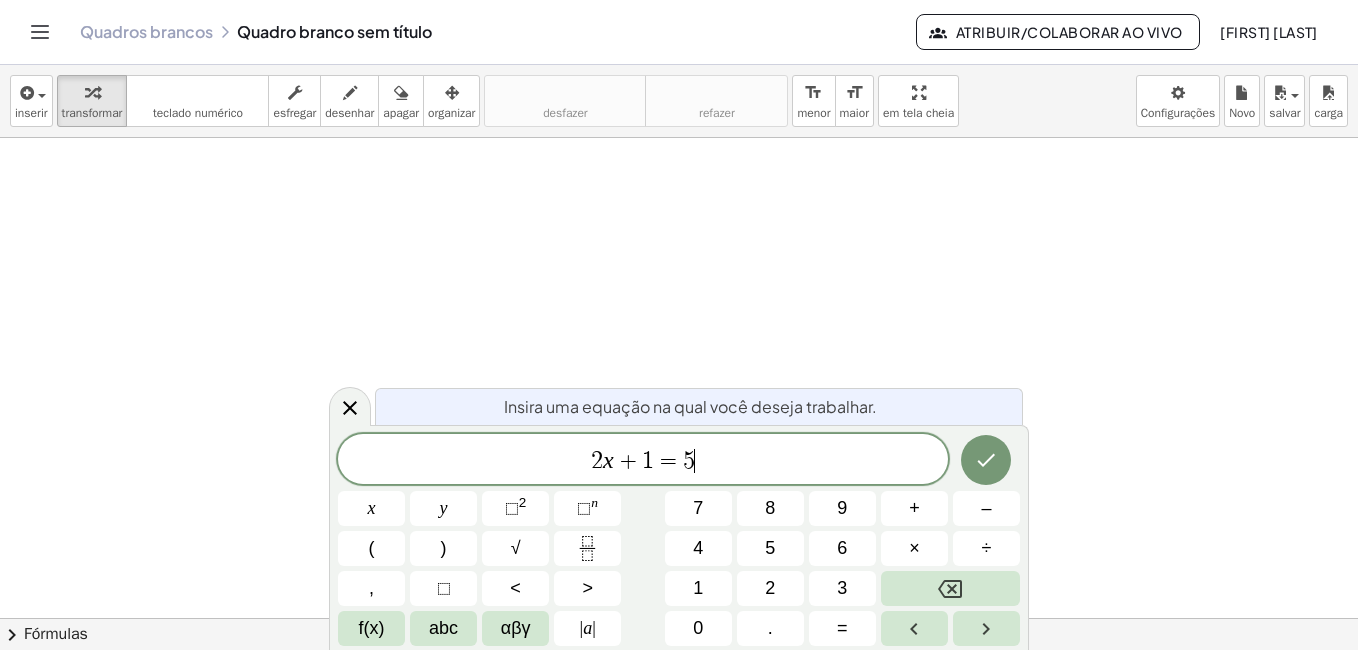 click on "2 x + 1 = 5 ​" at bounding box center (643, 461) 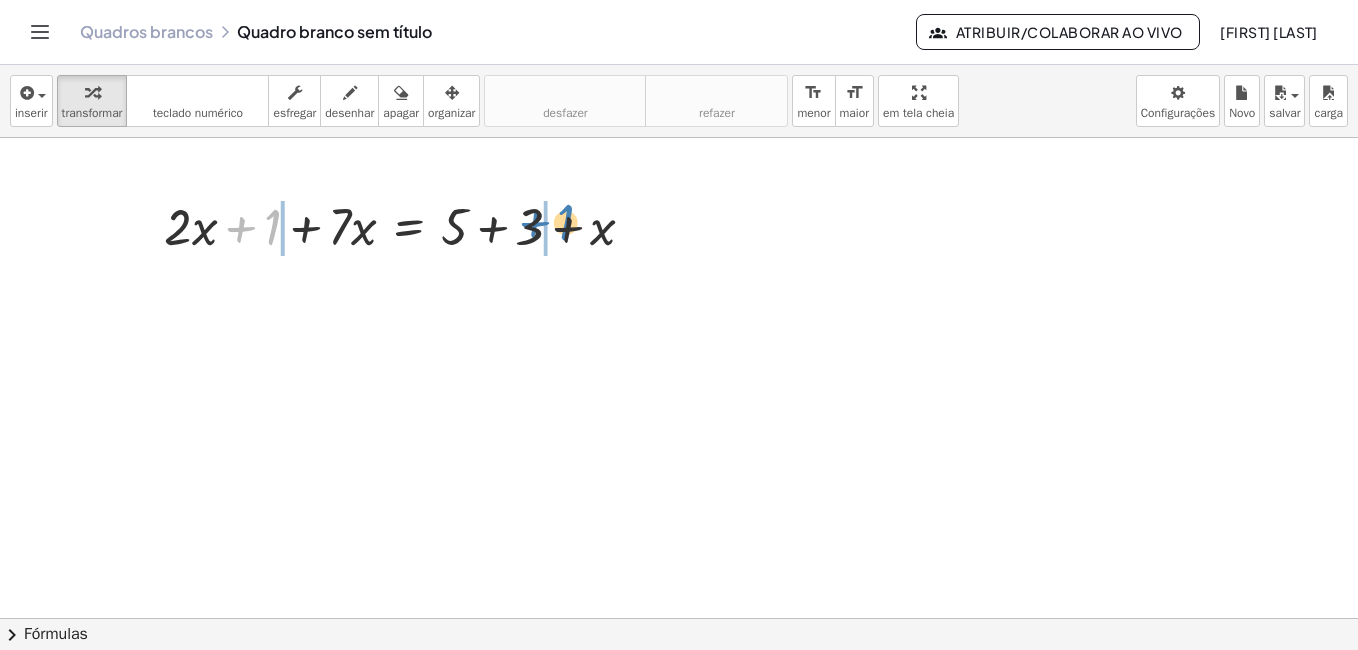 drag, startPoint x: 263, startPoint y: 222, endPoint x: 556, endPoint y: 217, distance: 293.04266 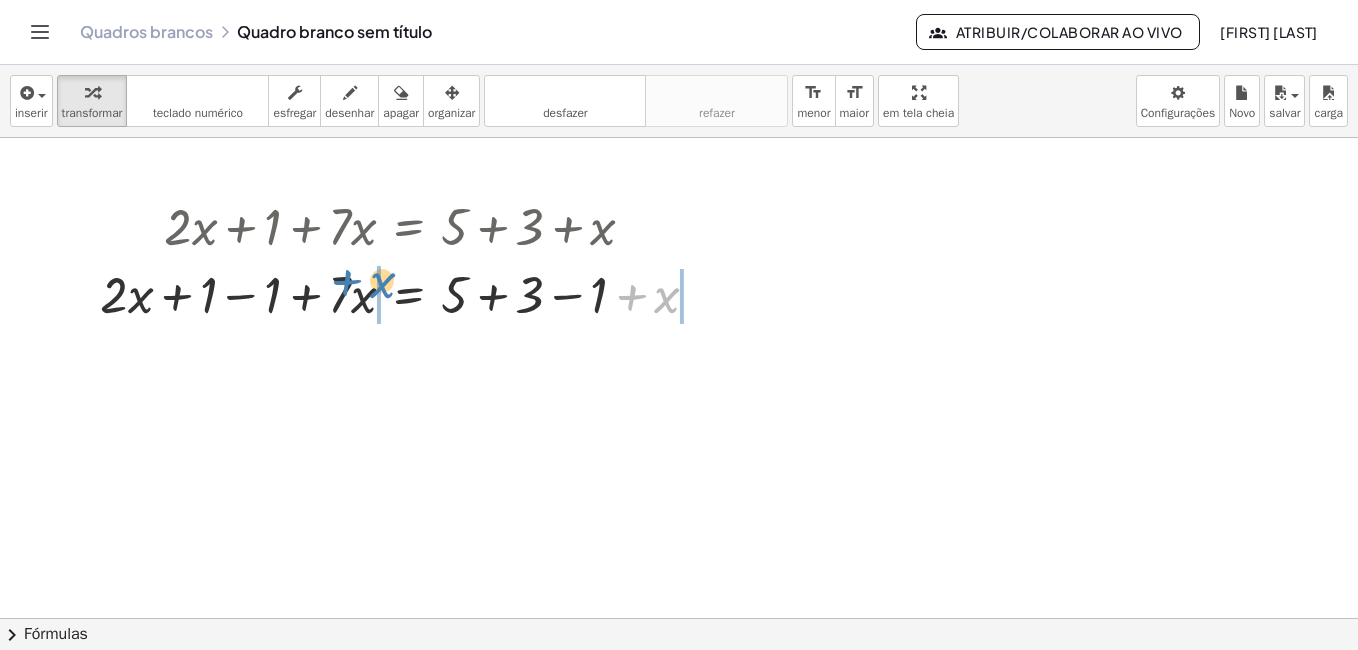 drag, startPoint x: 657, startPoint y: 301, endPoint x: 364, endPoint y: 288, distance: 293.28827 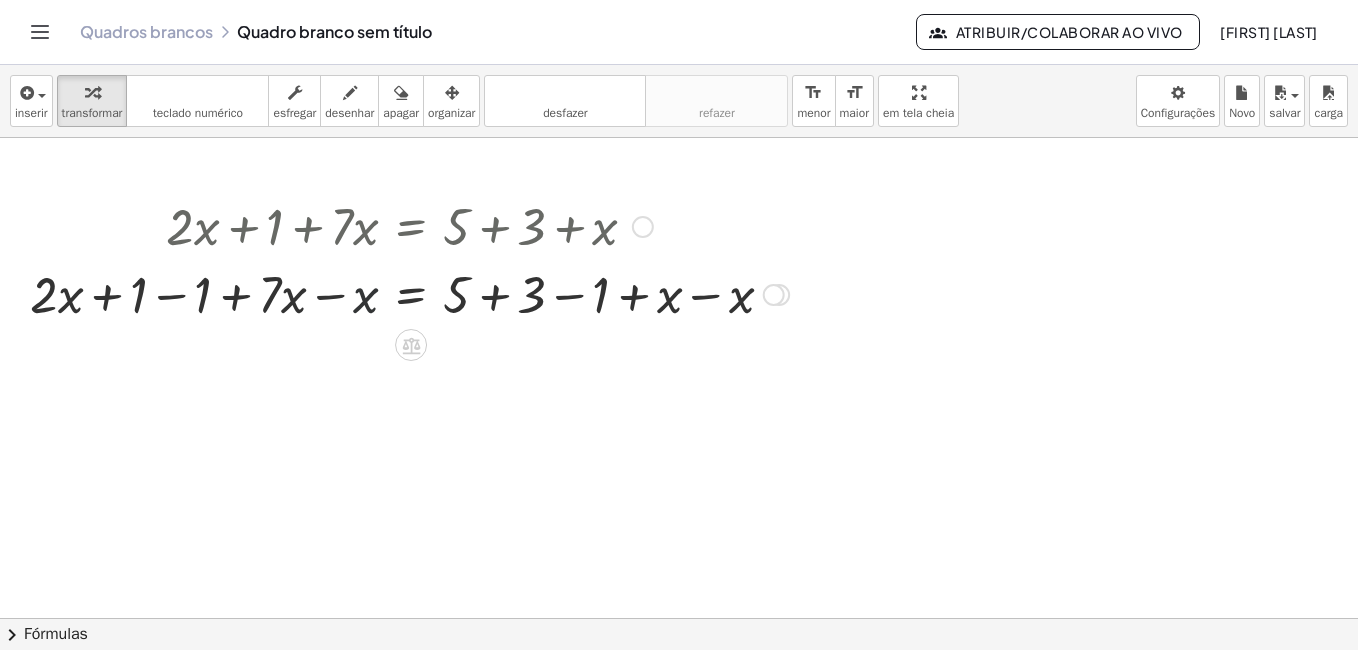 click at bounding box center [409, 293] 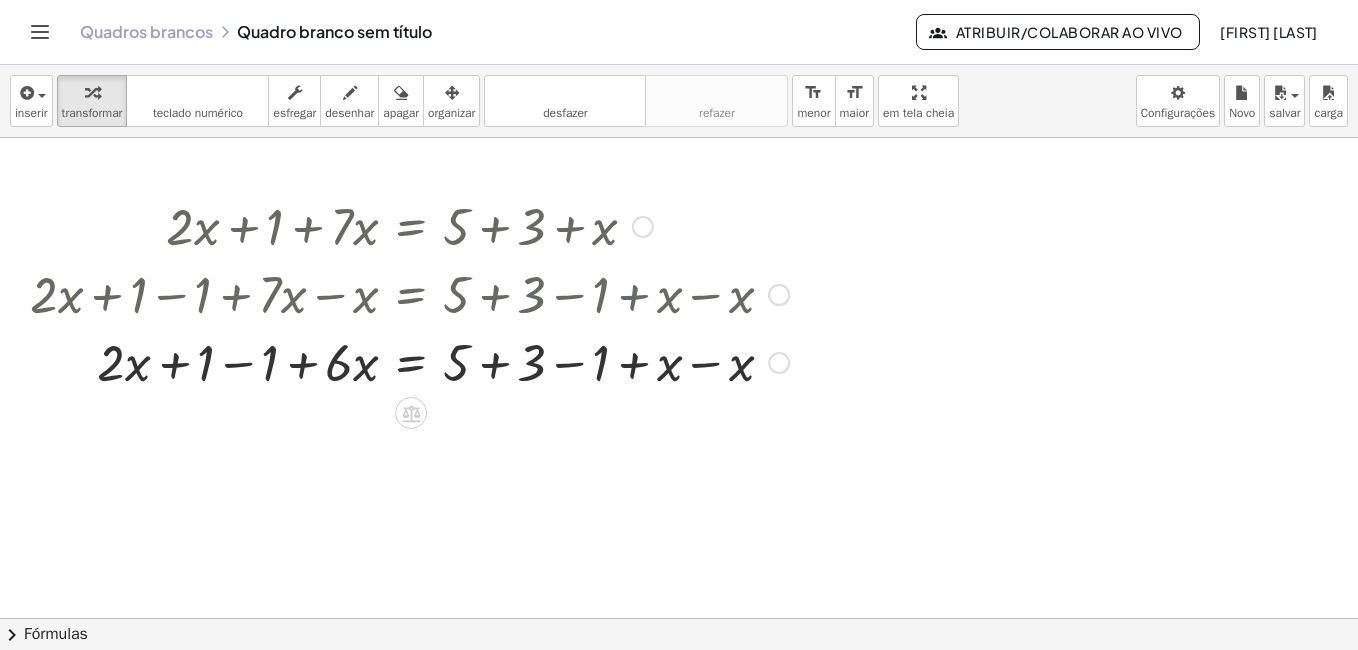 click at bounding box center [409, 361] 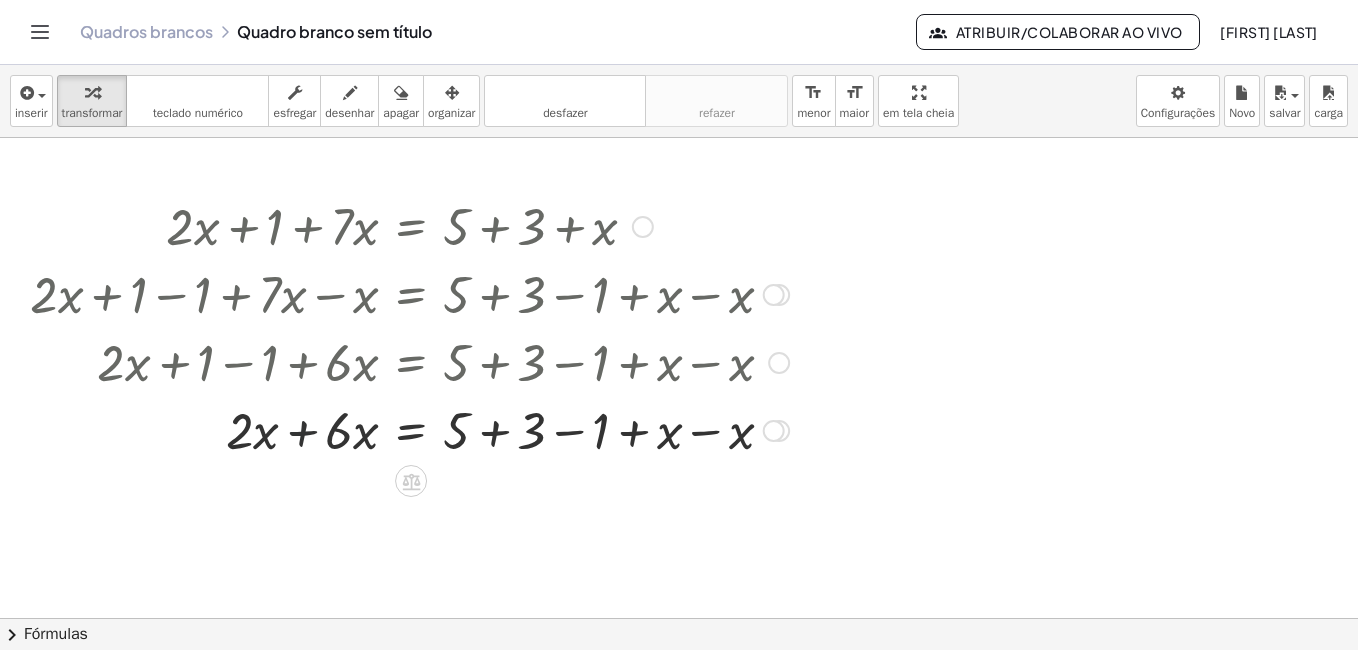 click at bounding box center (409, 429) 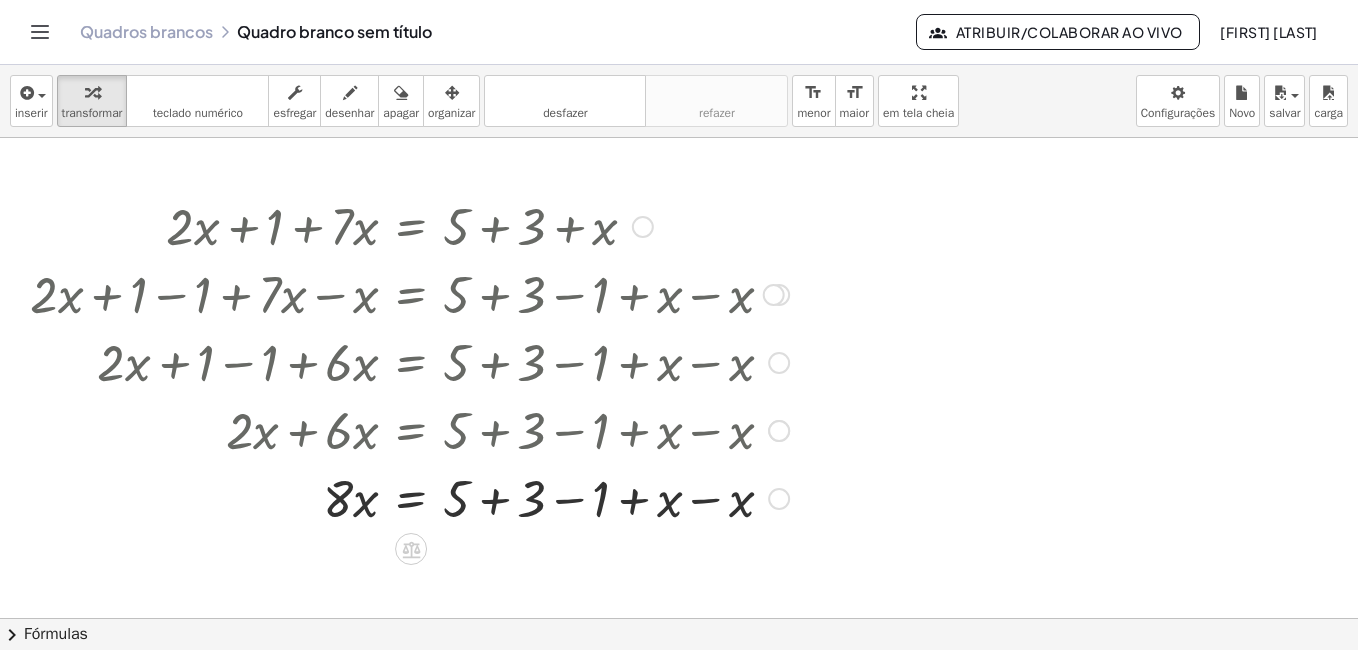 click at bounding box center [409, 497] 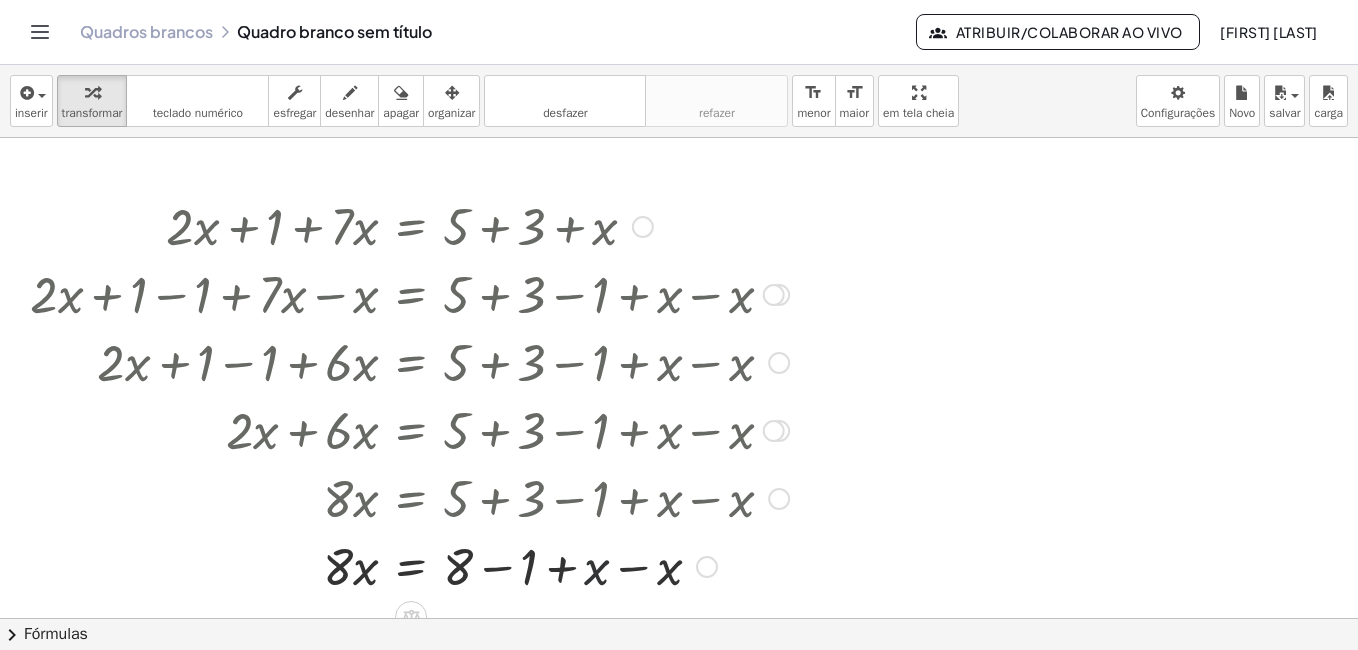 click at bounding box center [409, 565] 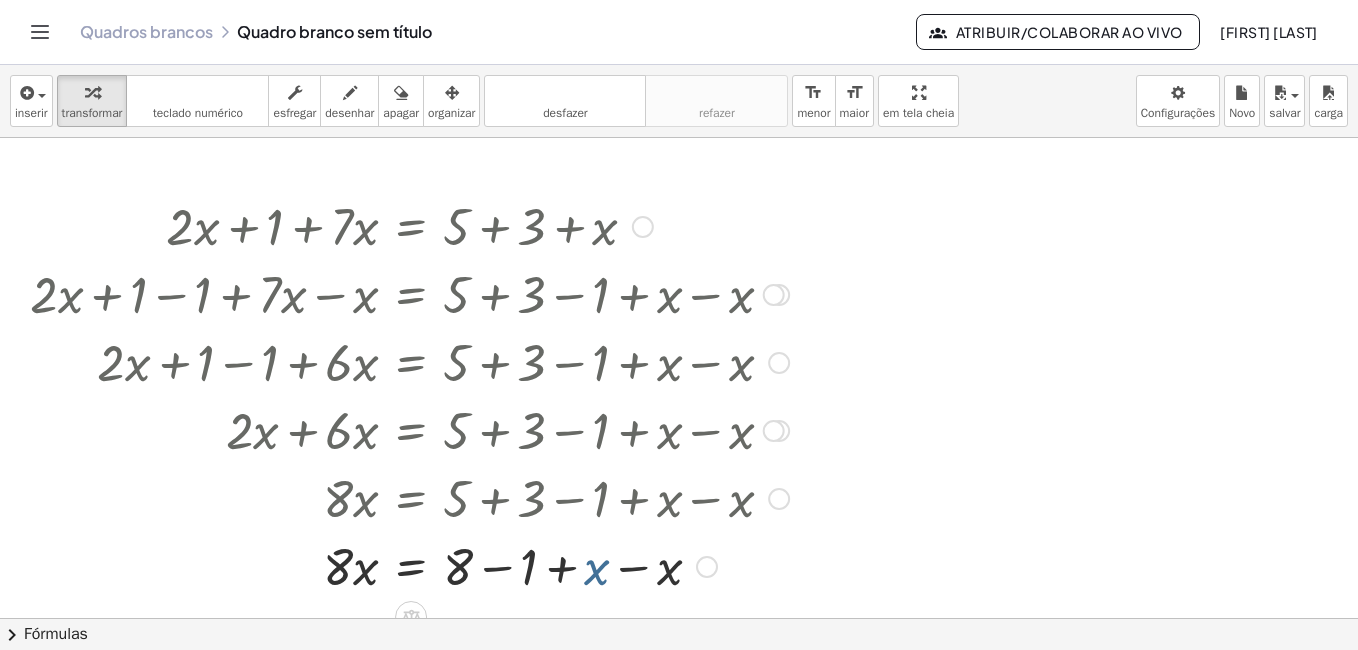 click at bounding box center [409, 565] 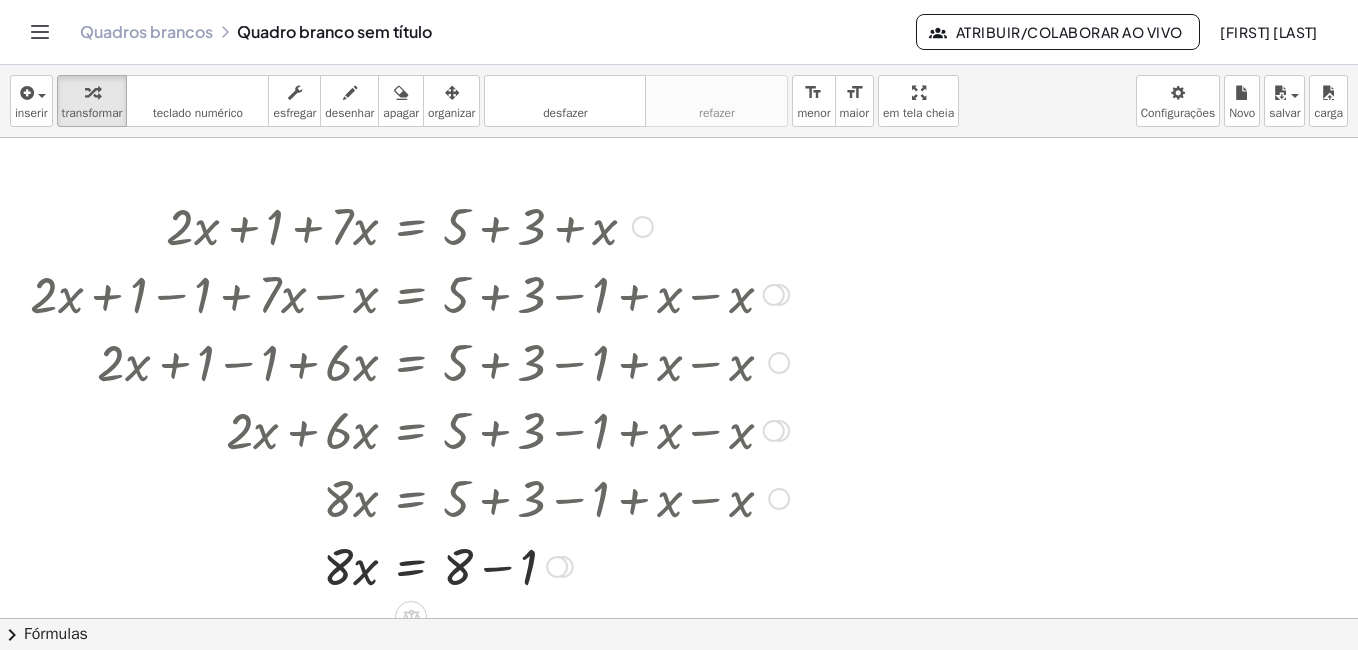 click at bounding box center [409, 565] 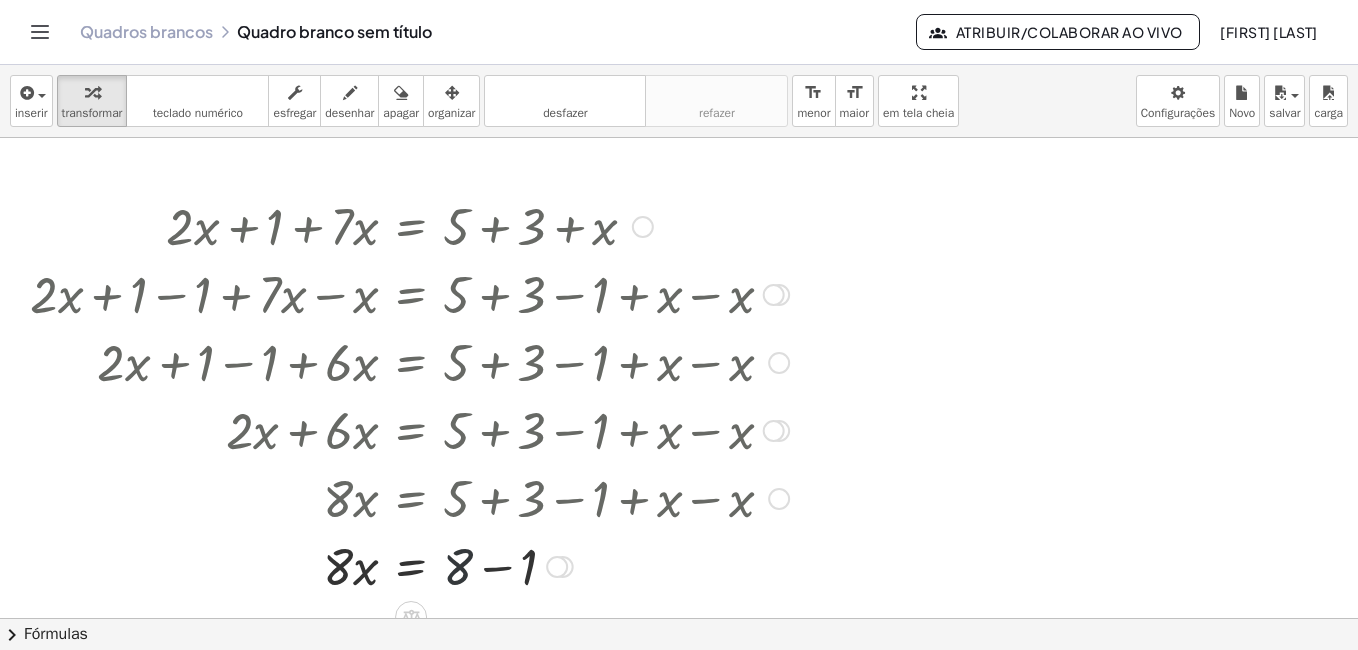 click at bounding box center [409, 565] 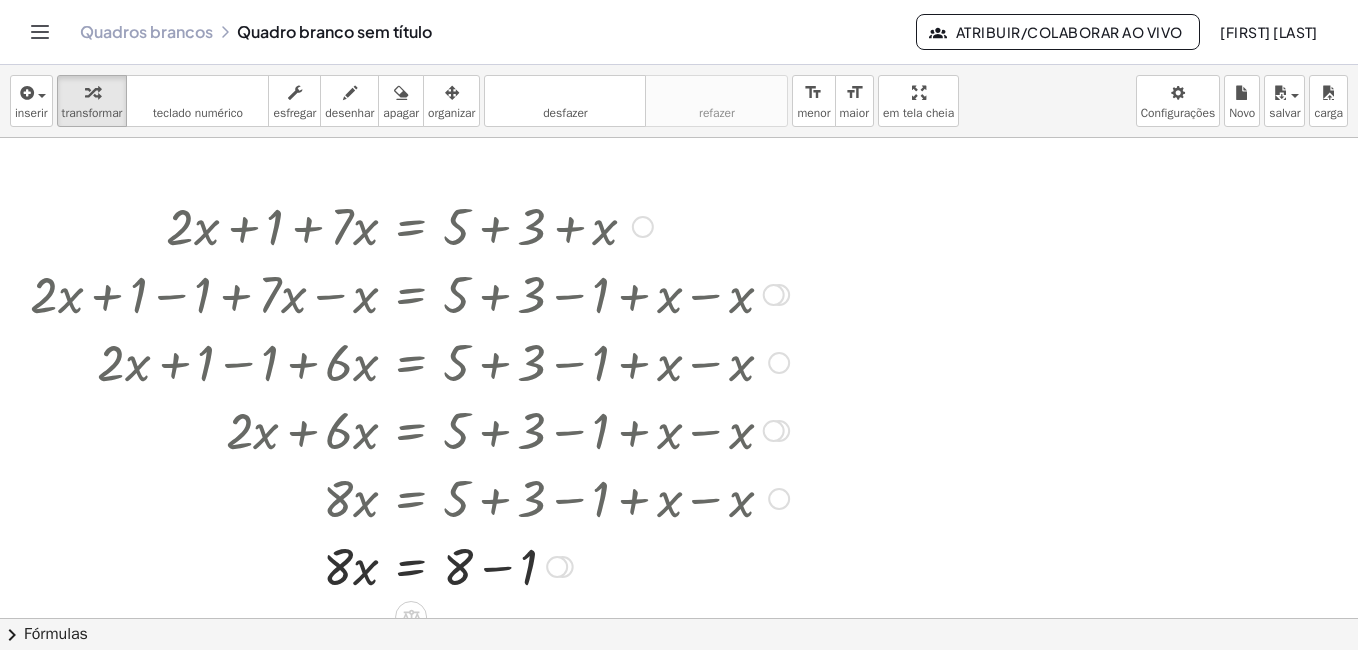 click at bounding box center [409, 565] 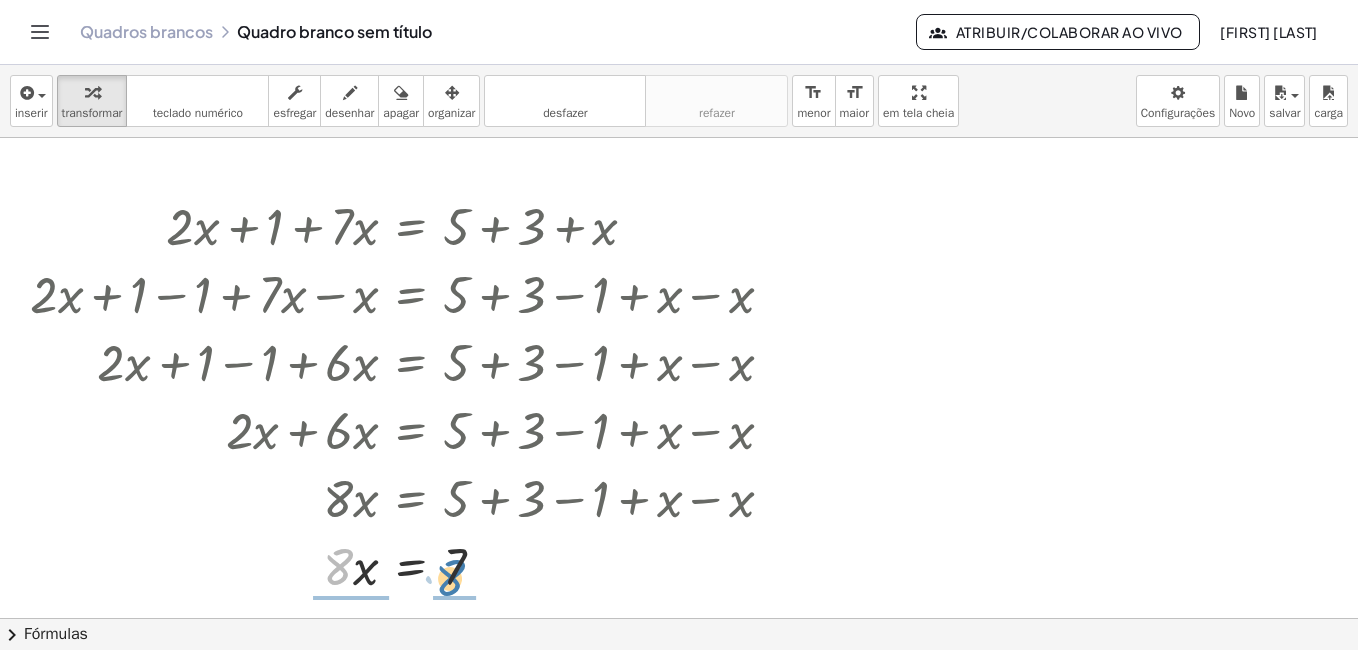 drag, startPoint x: 347, startPoint y: 564, endPoint x: 464, endPoint y: 575, distance: 117.51595 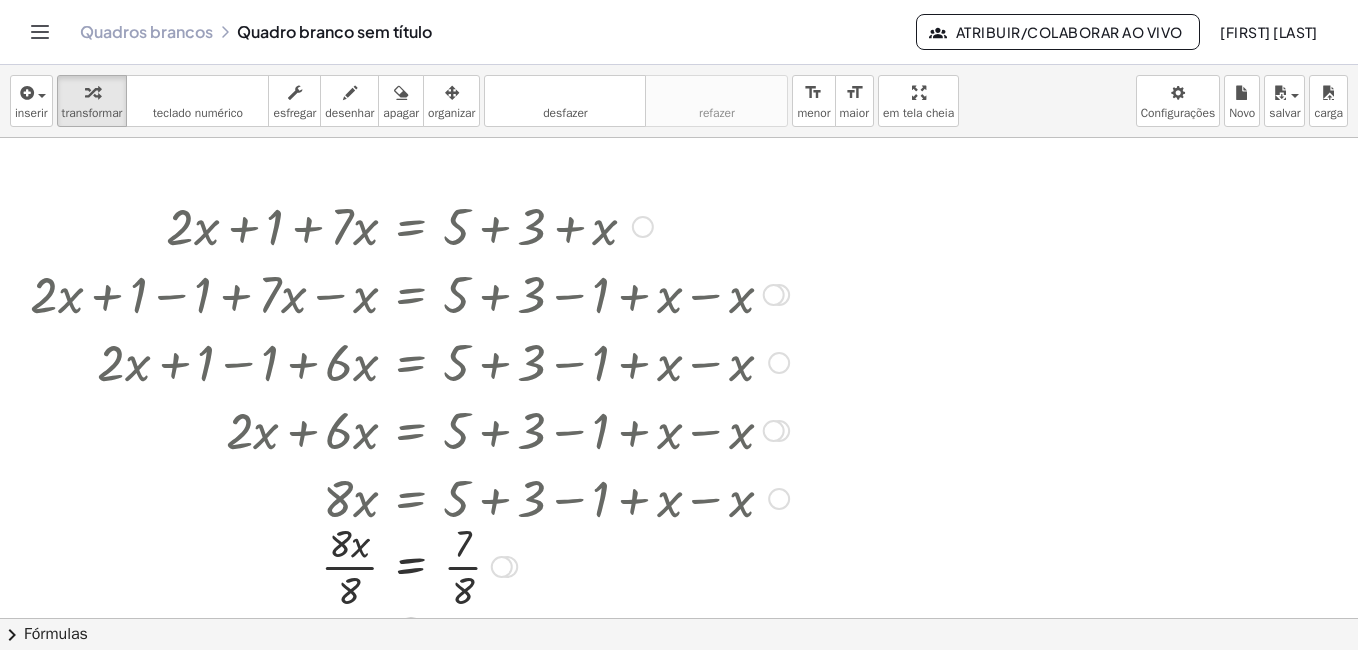 click at bounding box center [409, 565] 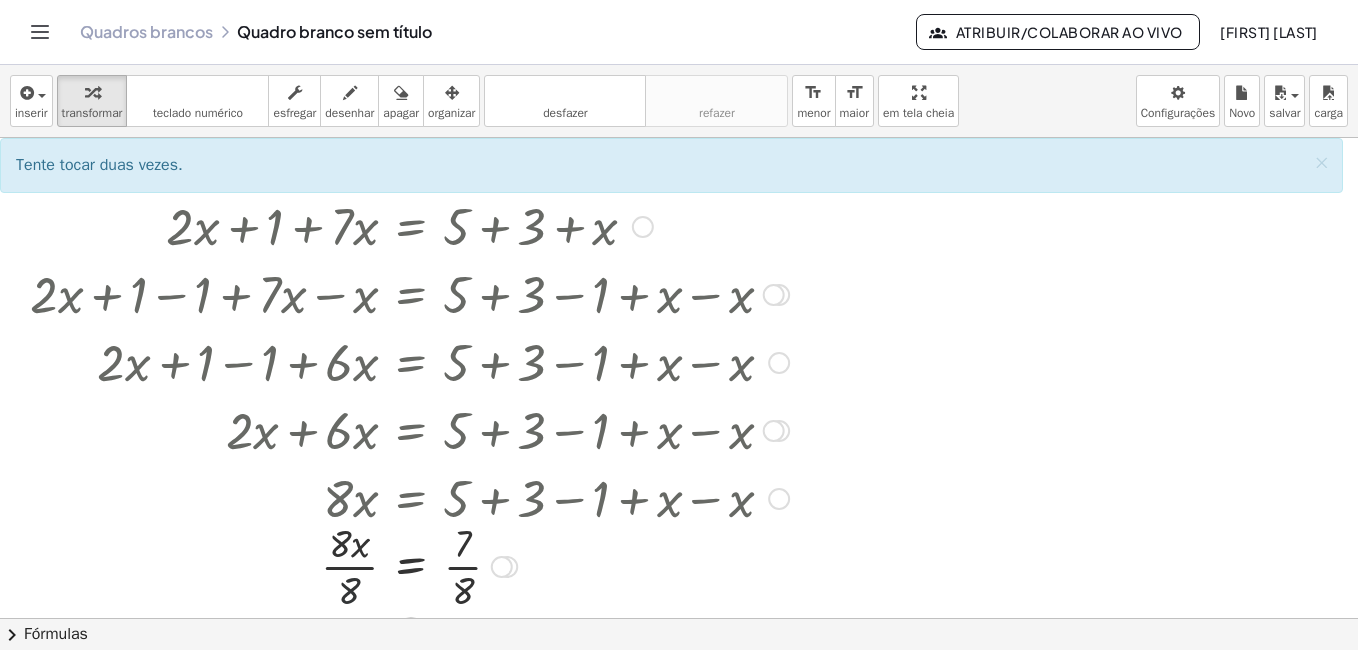 click at bounding box center (409, 565) 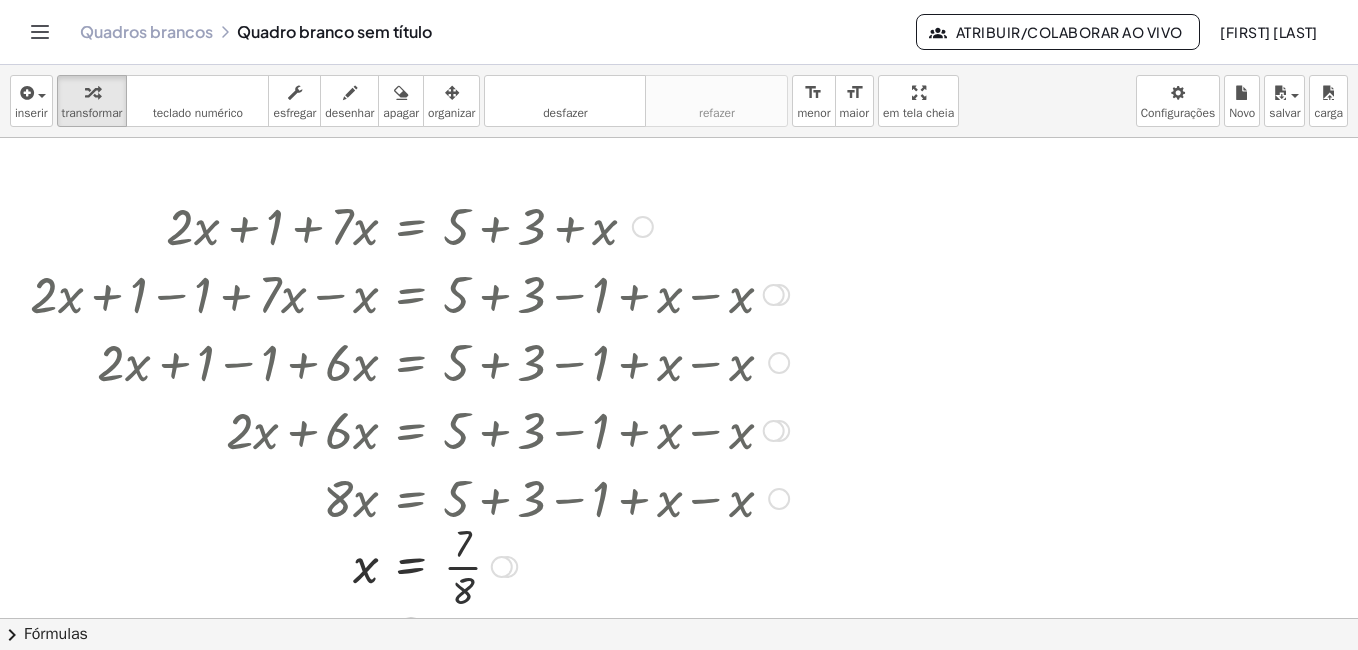 click at bounding box center (409, 565) 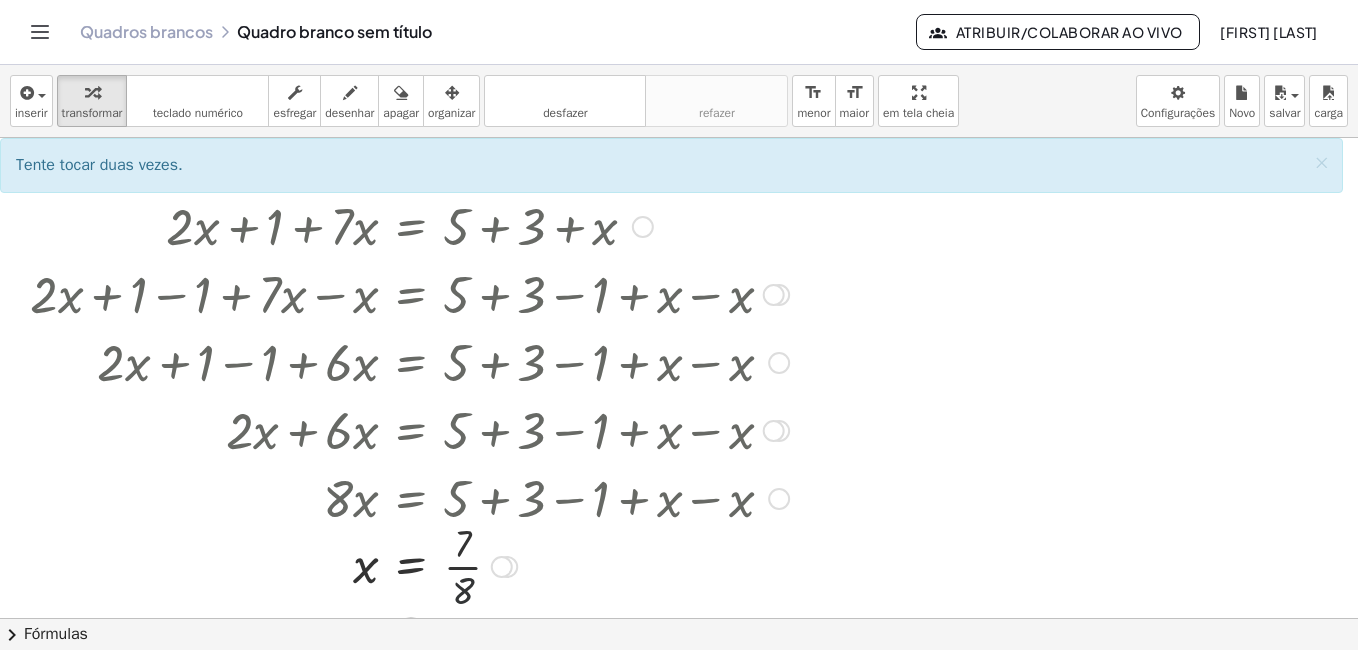 click at bounding box center [409, 565] 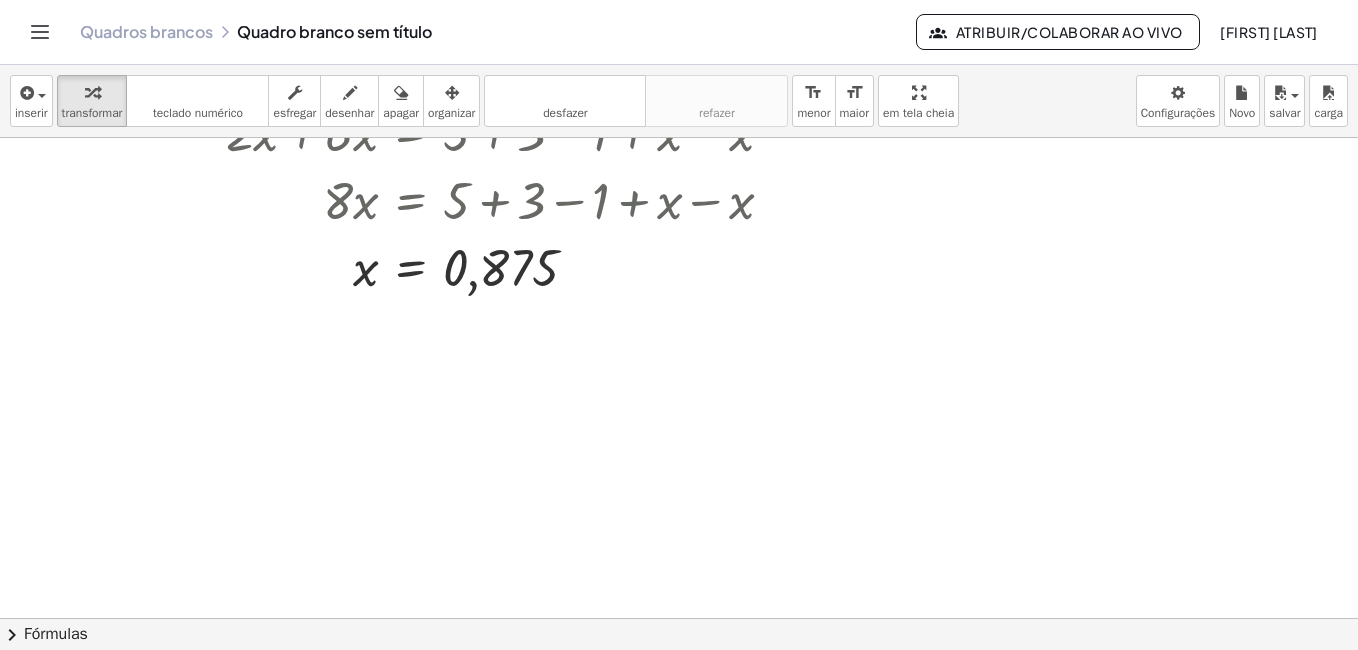 scroll, scrollTop: 0, scrollLeft: 0, axis: both 